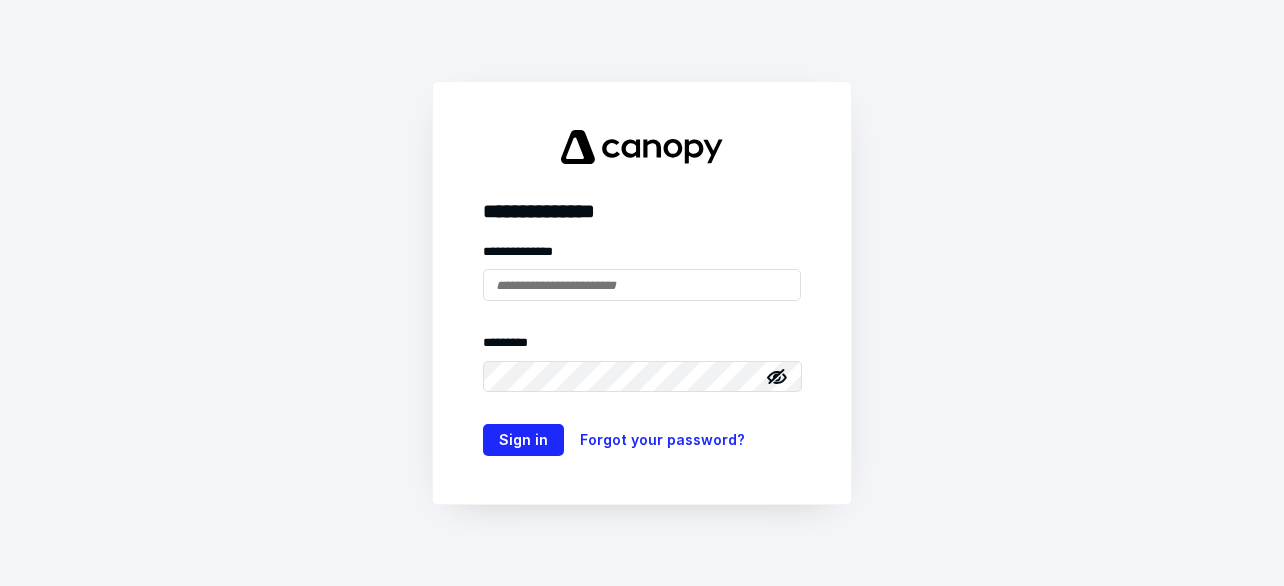scroll, scrollTop: 0, scrollLeft: 0, axis: both 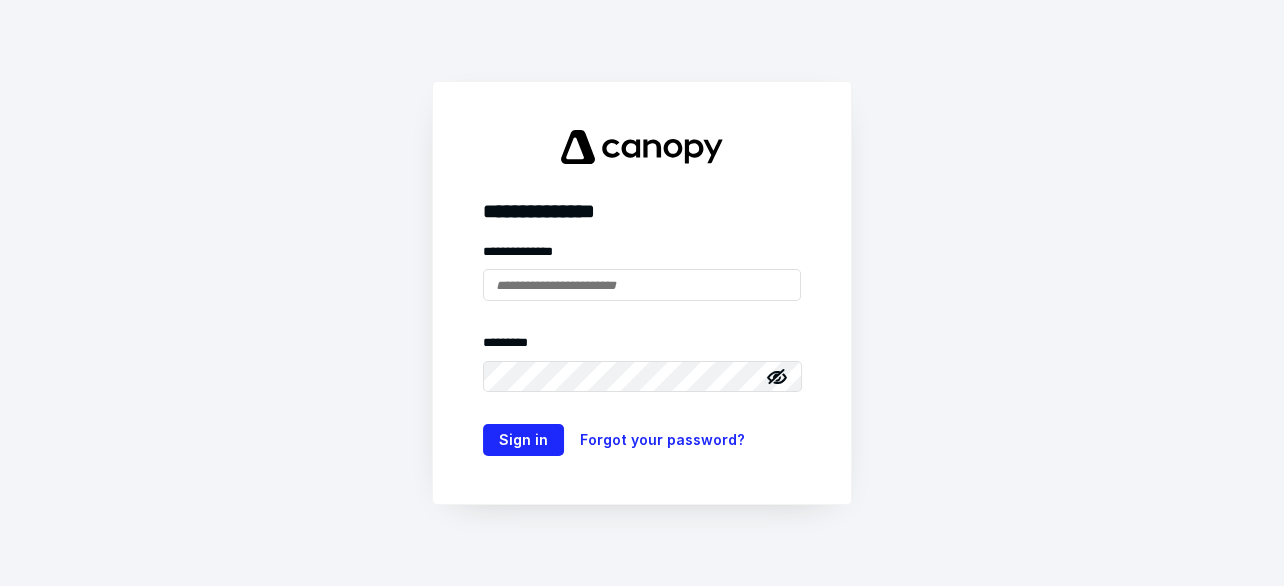 click at bounding box center [642, 285] 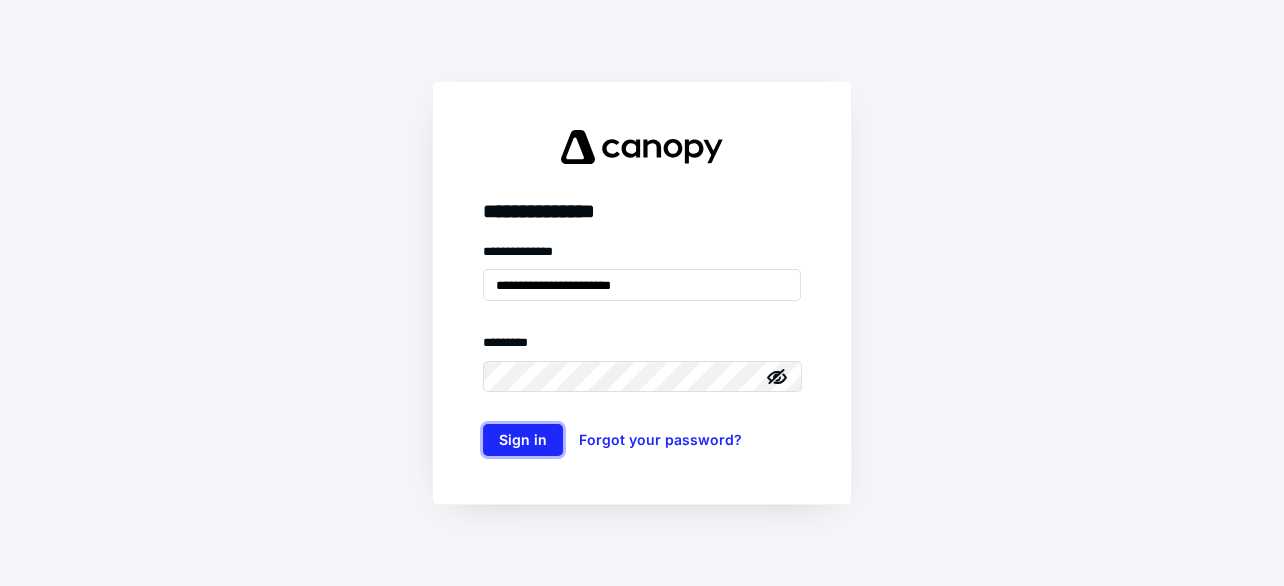 click on "Sign in" at bounding box center [523, 440] 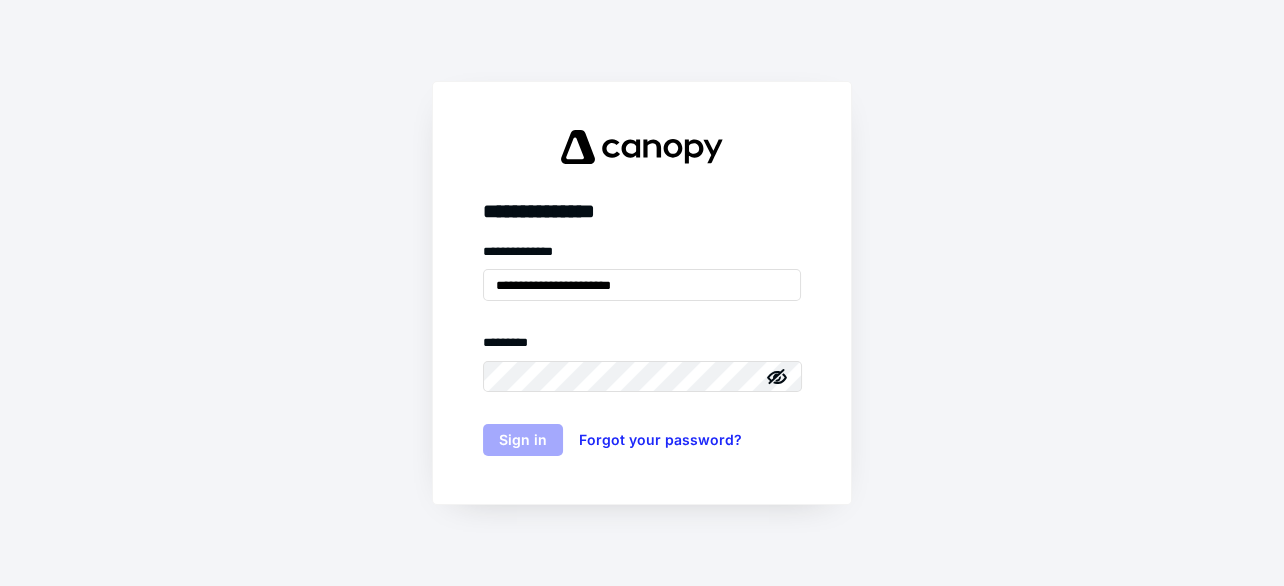 scroll, scrollTop: 0, scrollLeft: 0, axis: both 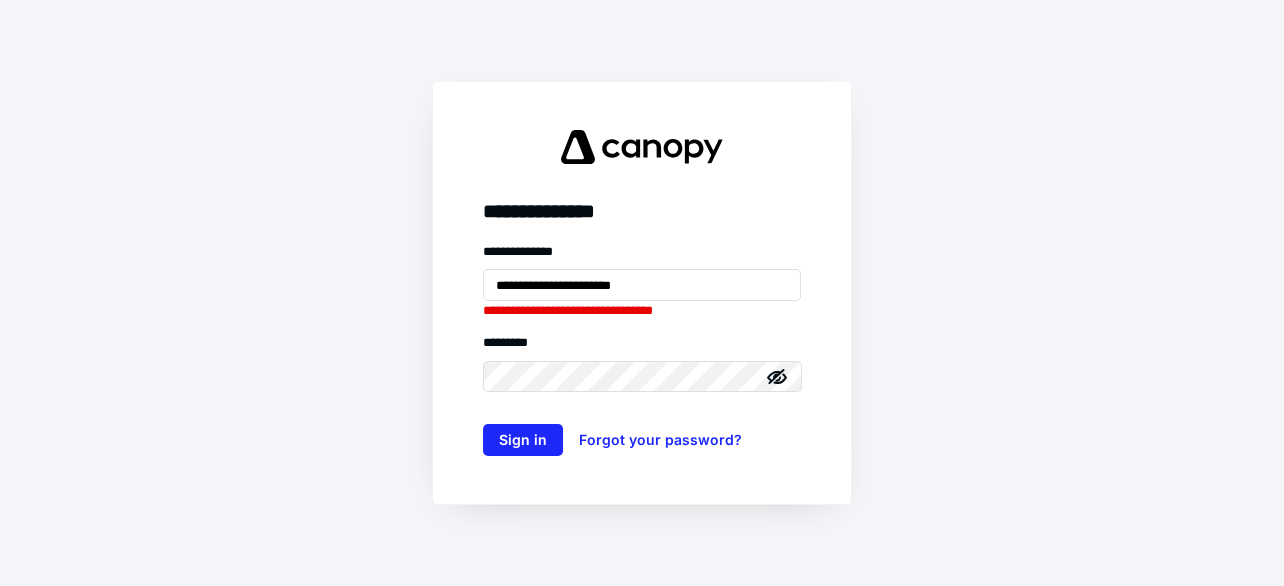click on "Sign in" at bounding box center (523, 440) 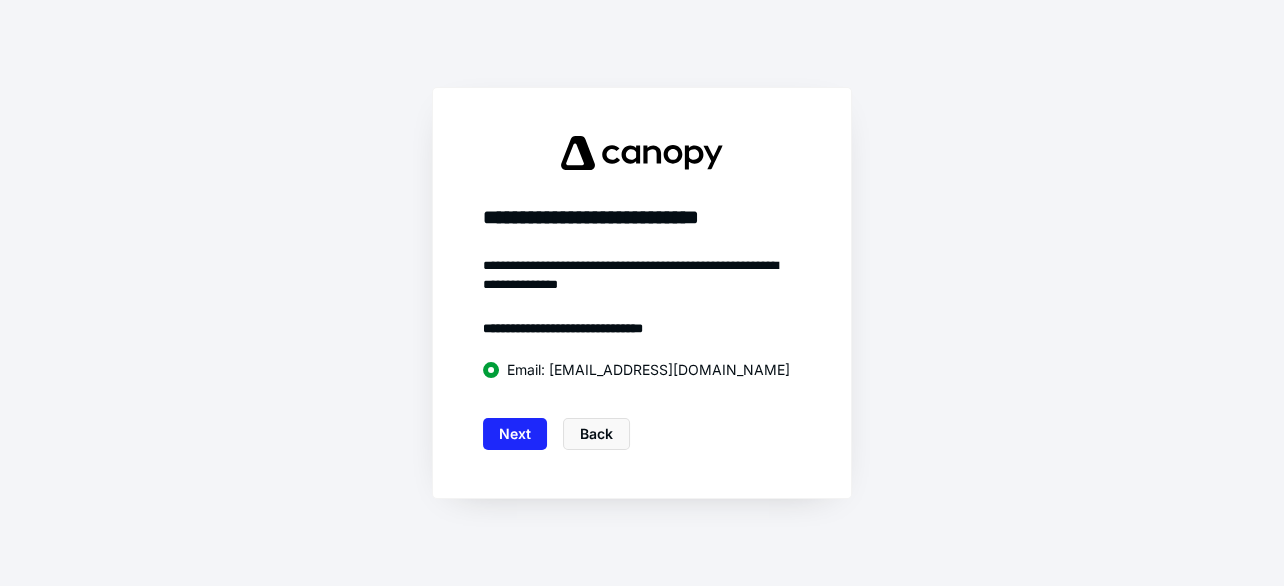 click on "Next" at bounding box center (515, 434) 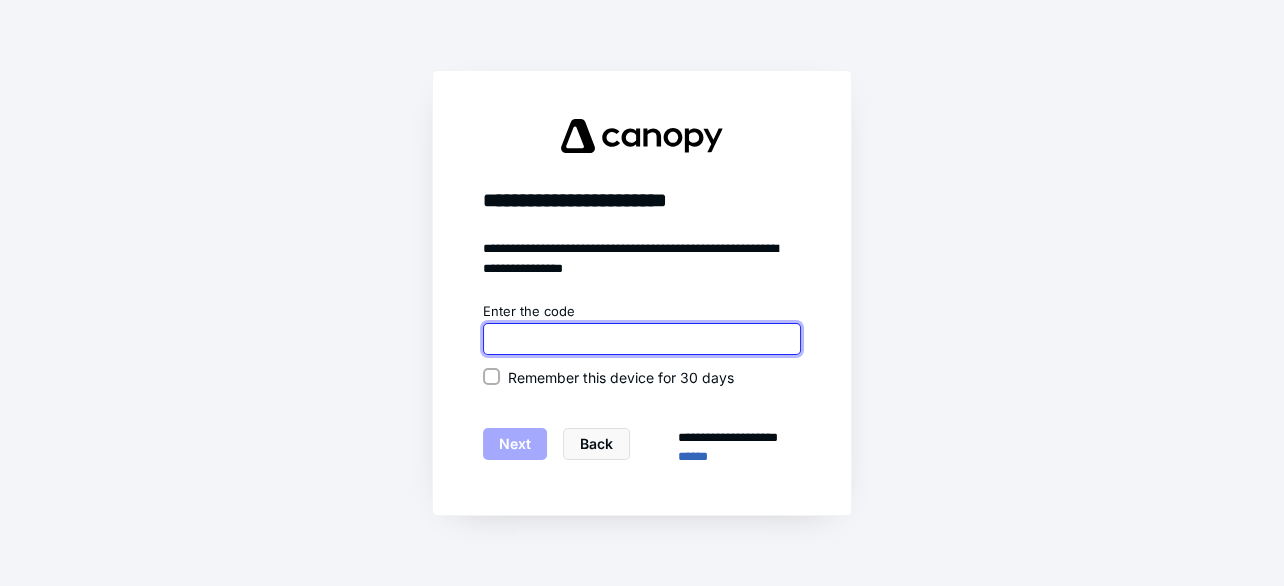 click at bounding box center [642, 339] 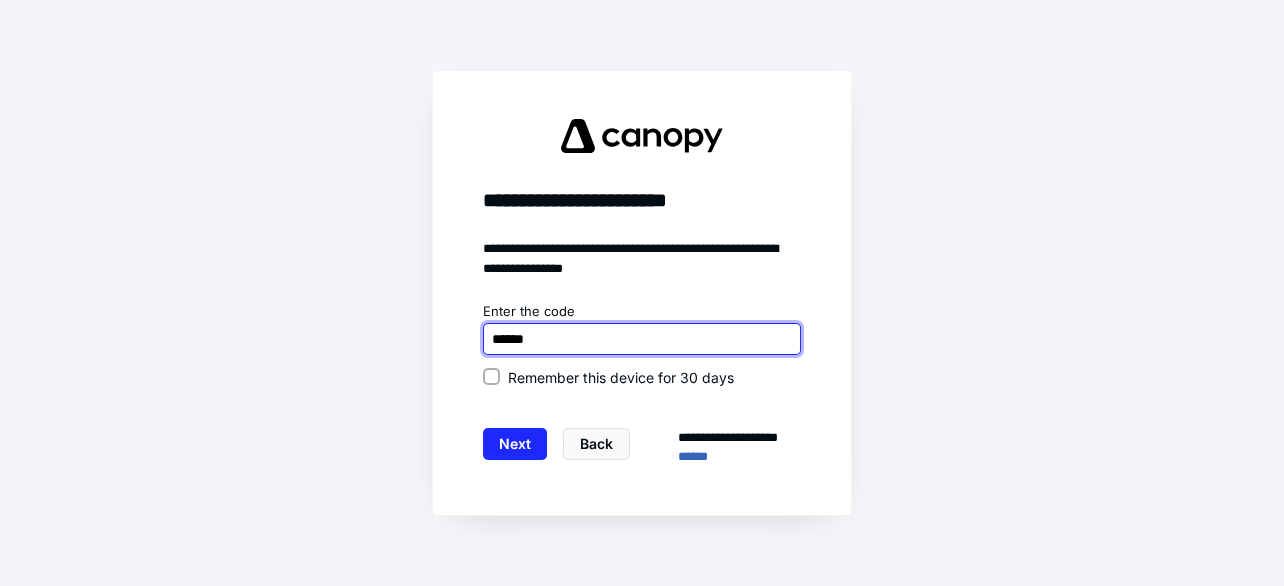 type on "******" 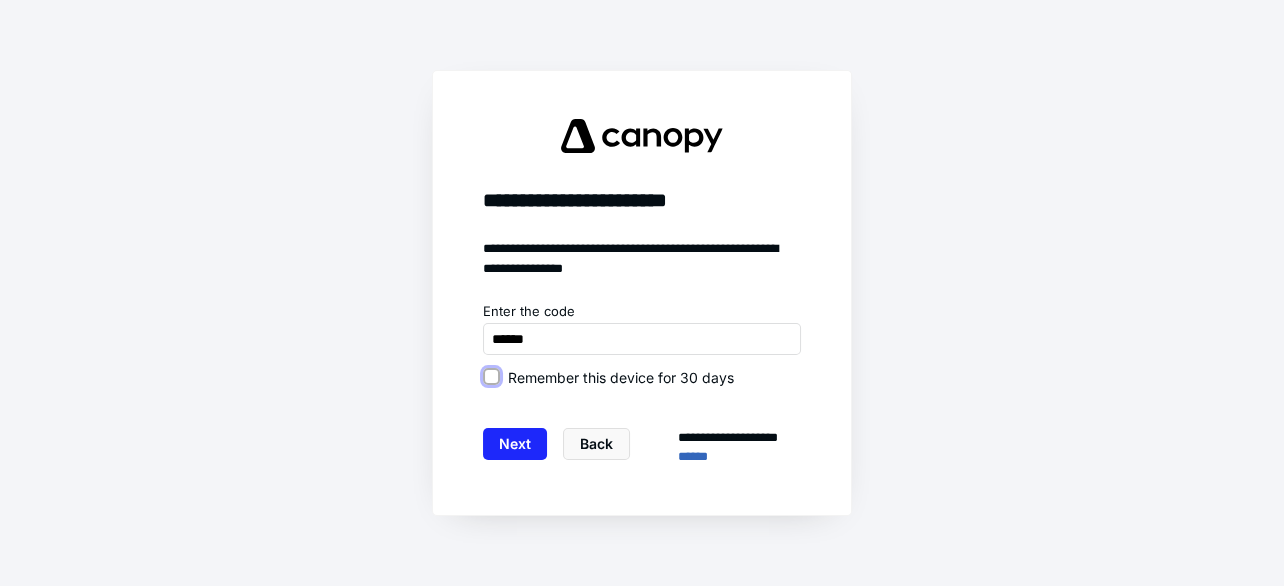 click on "Remember this device for 30 days" at bounding box center [491, 377] 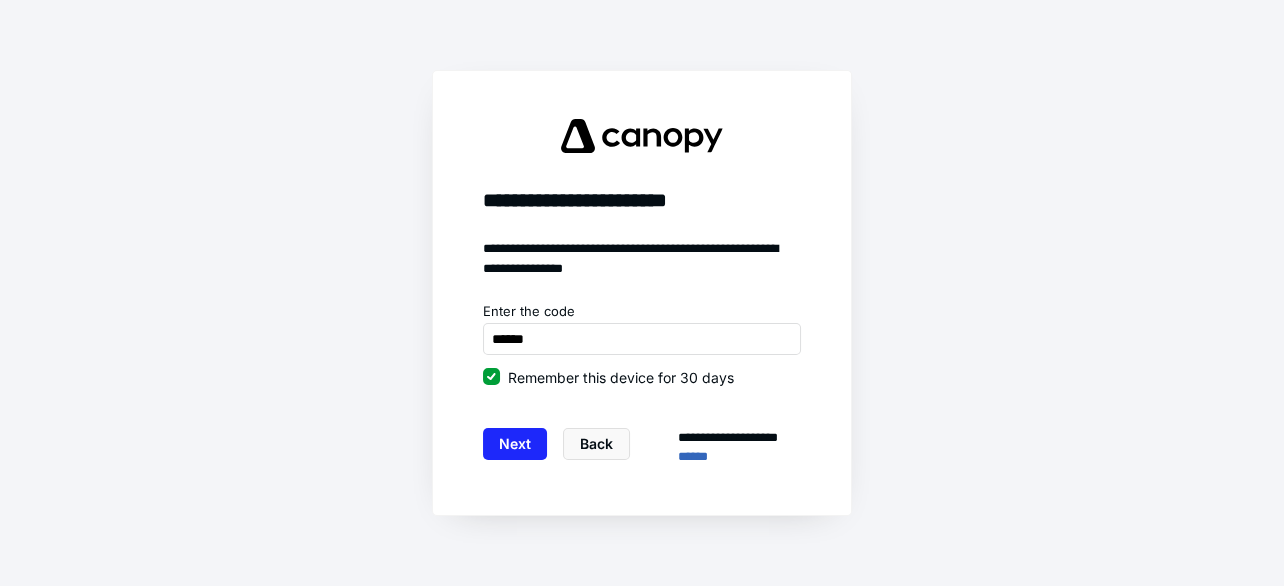 click on "Next" at bounding box center (515, 444) 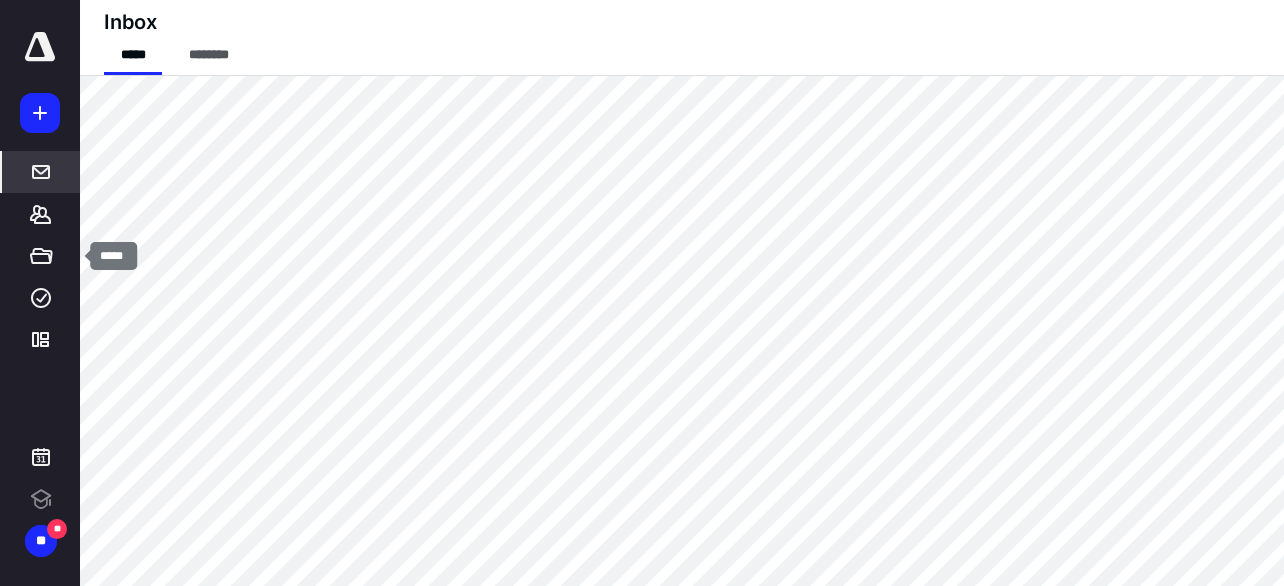 click on "*****" at bounding box center [41, 256] 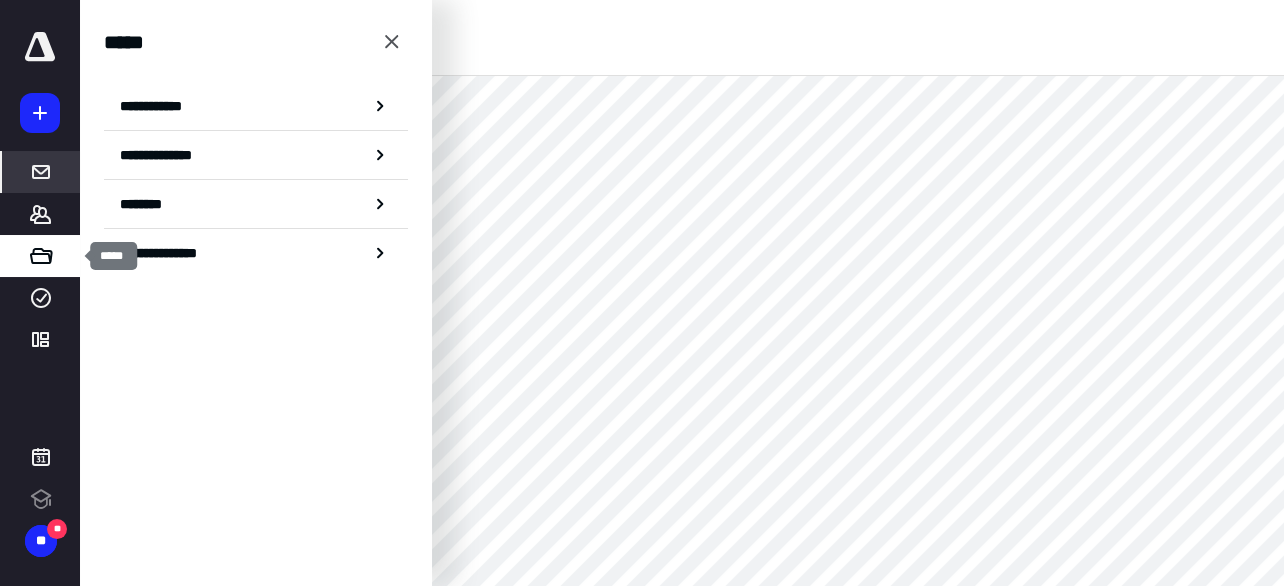 scroll, scrollTop: 0, scrollLeft: 0, axis: both 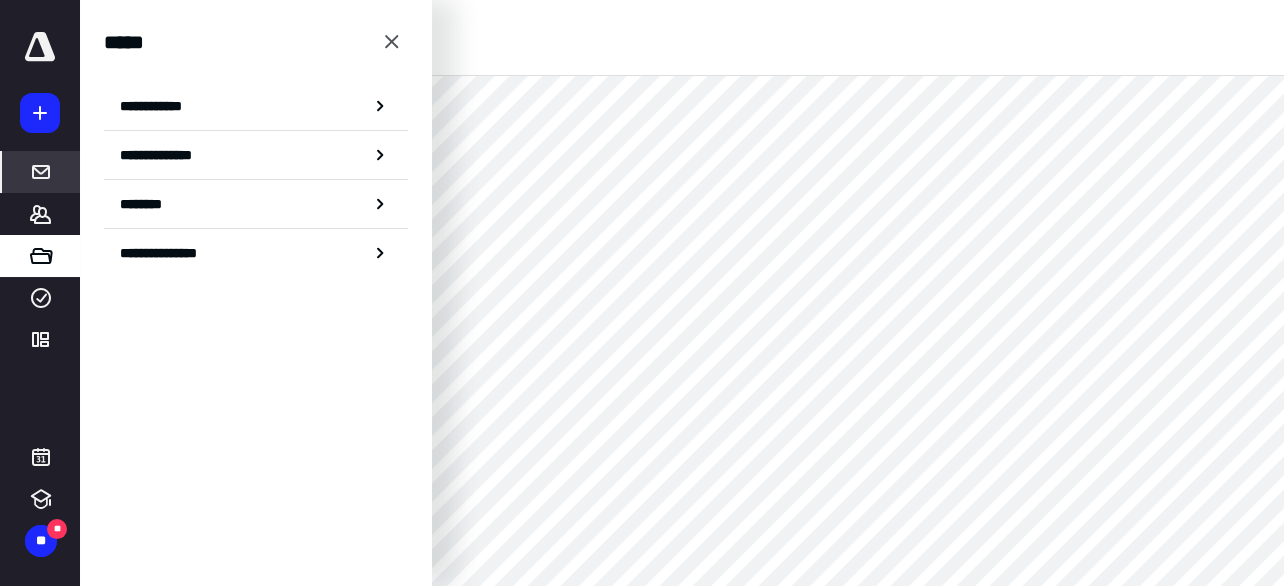 click on "**********" at bounding box center (256, 106) 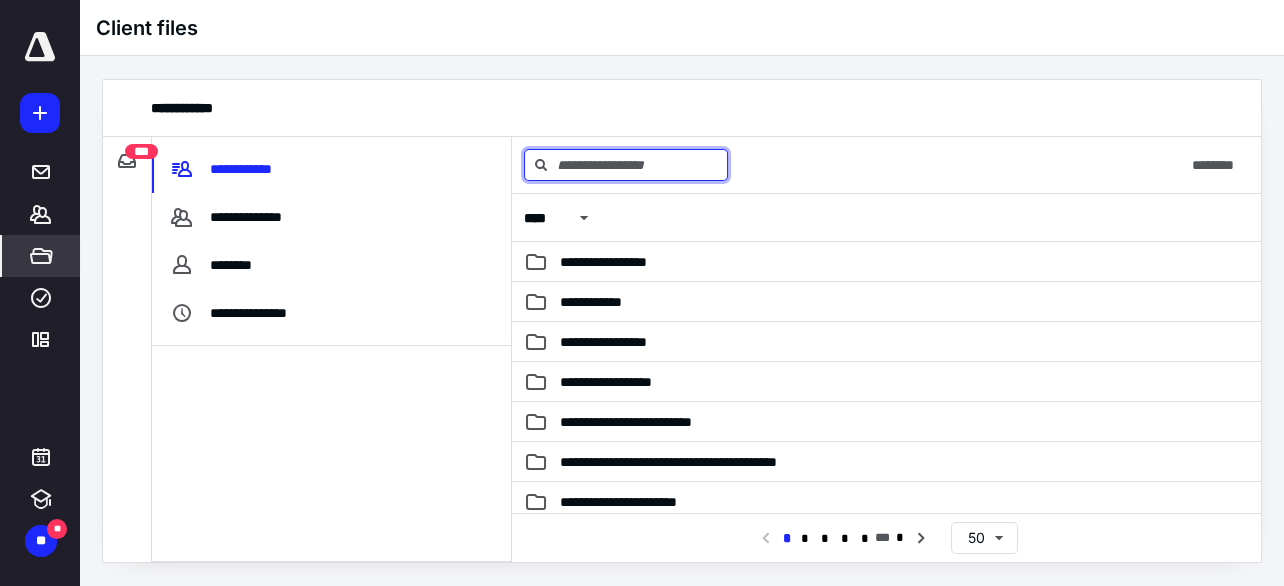 click at bounding box center [626, 165] 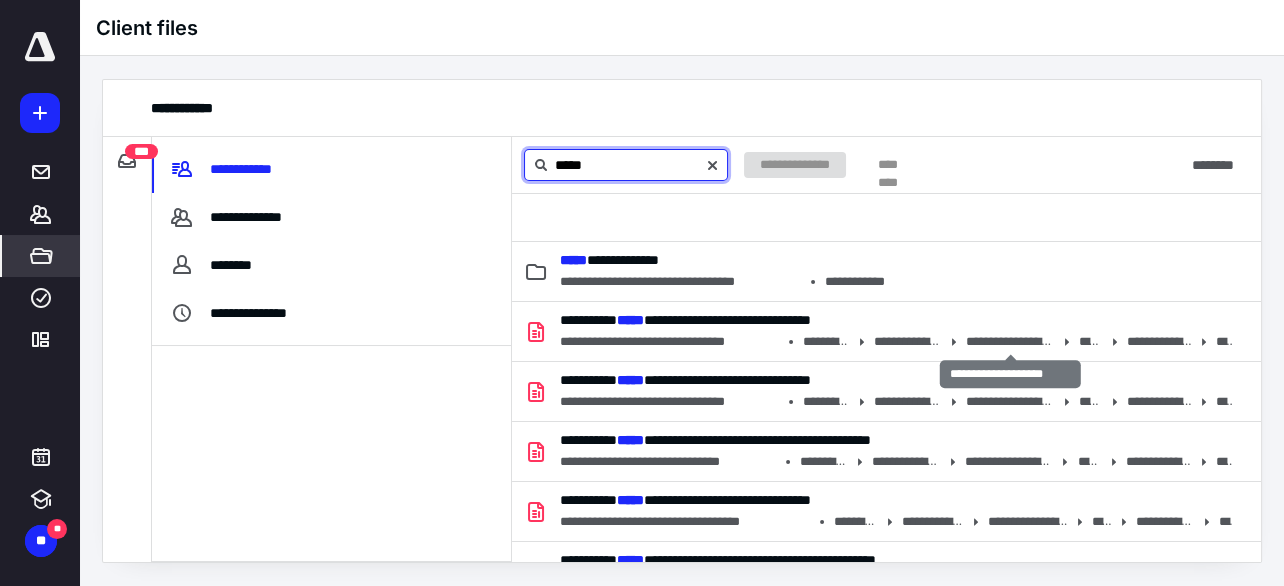 type on "*****" 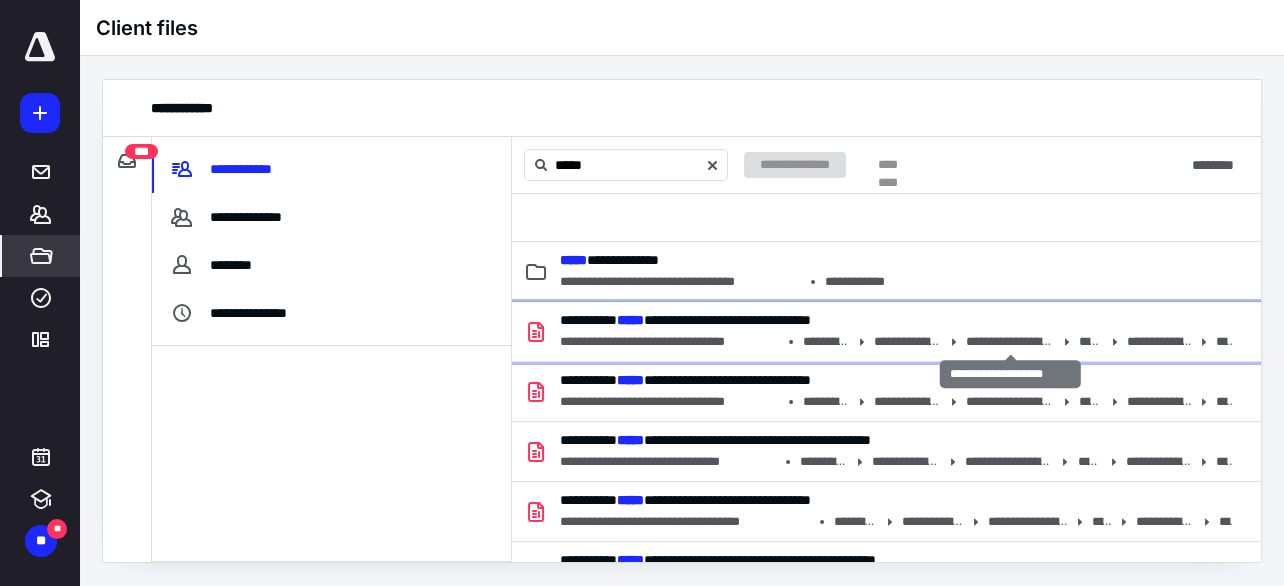 click on "**********" at bounding box center [1010, 341] 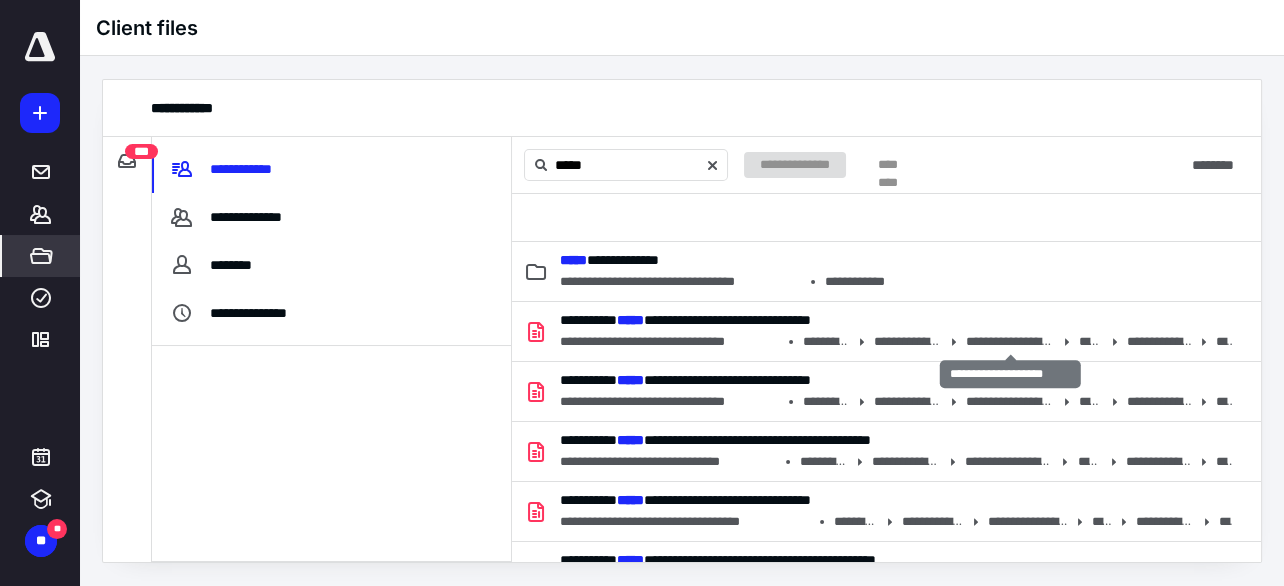 type 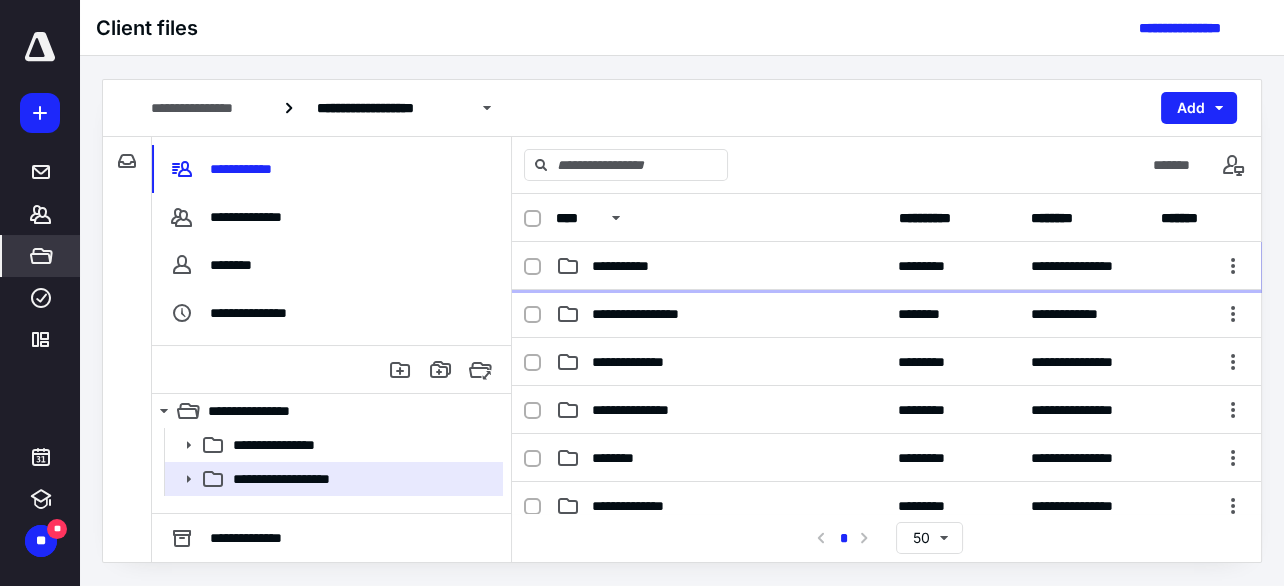 click on "*********" at bounding box center (933, 266) 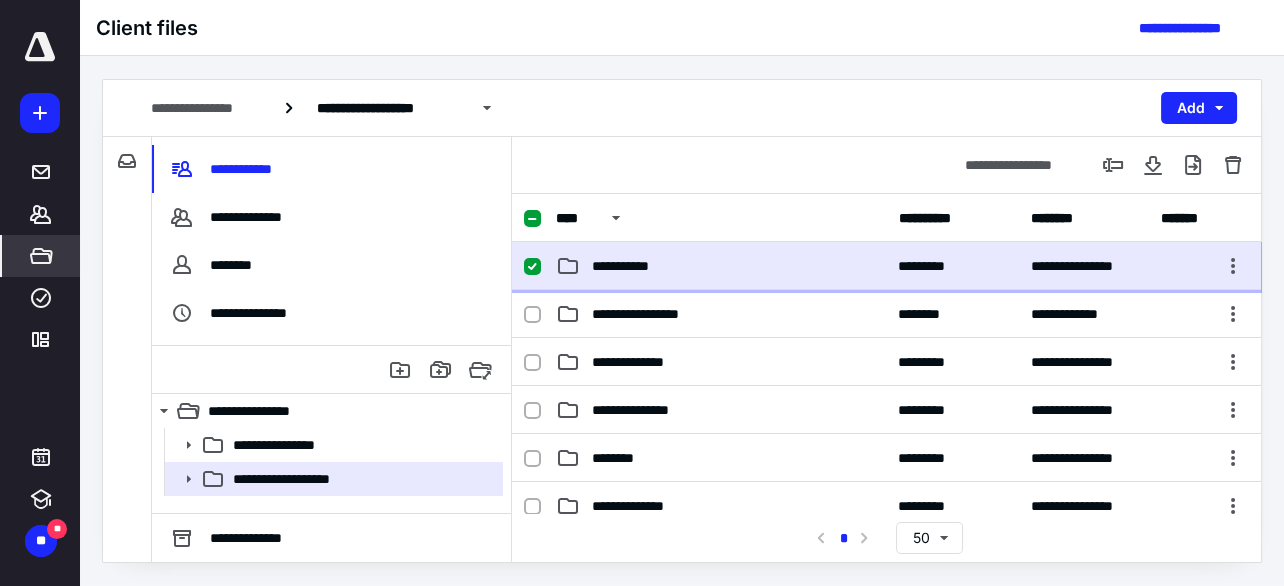 click on "*********" at bounding box center [933, 266] 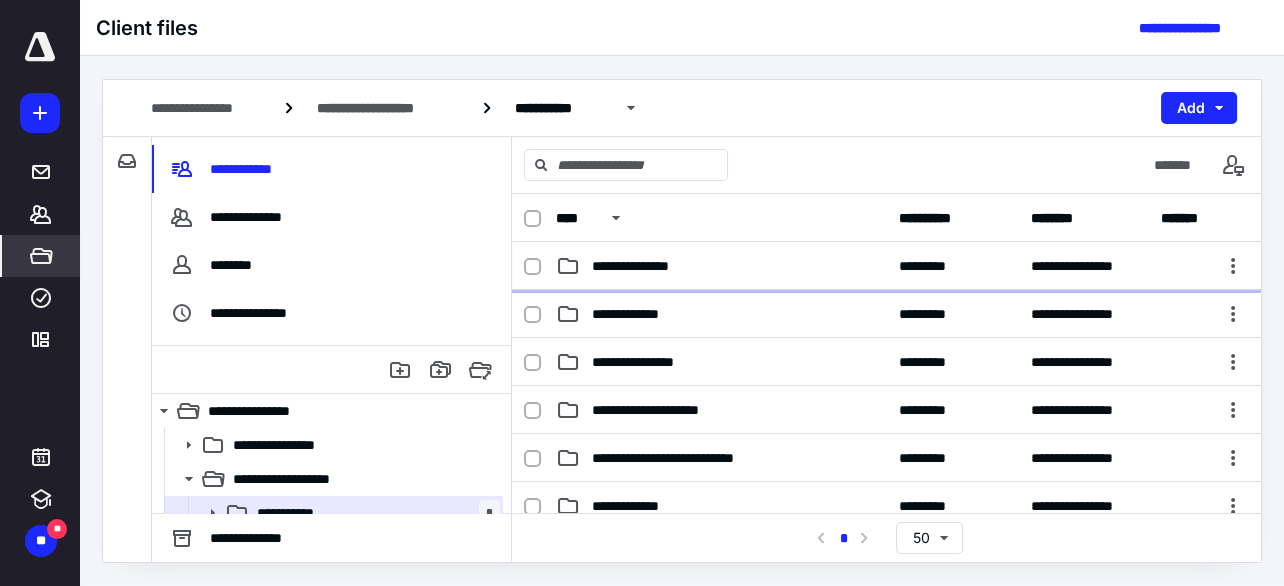 click on "*********" at bounding box center [933, 266] 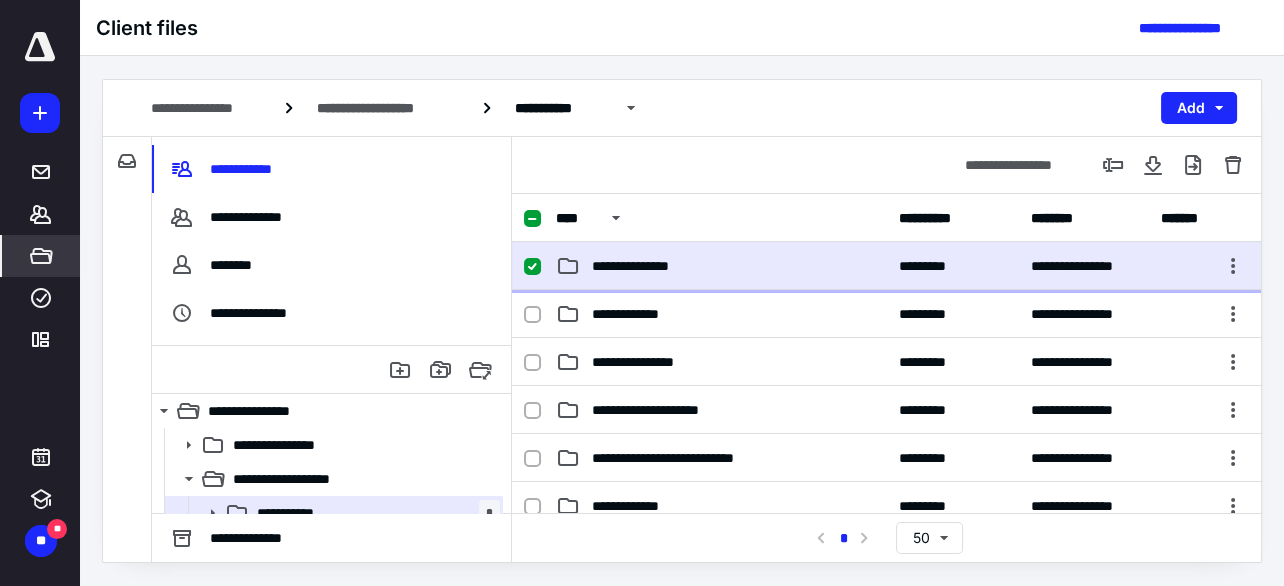 click on "*********" at bounding box center (933, 266) 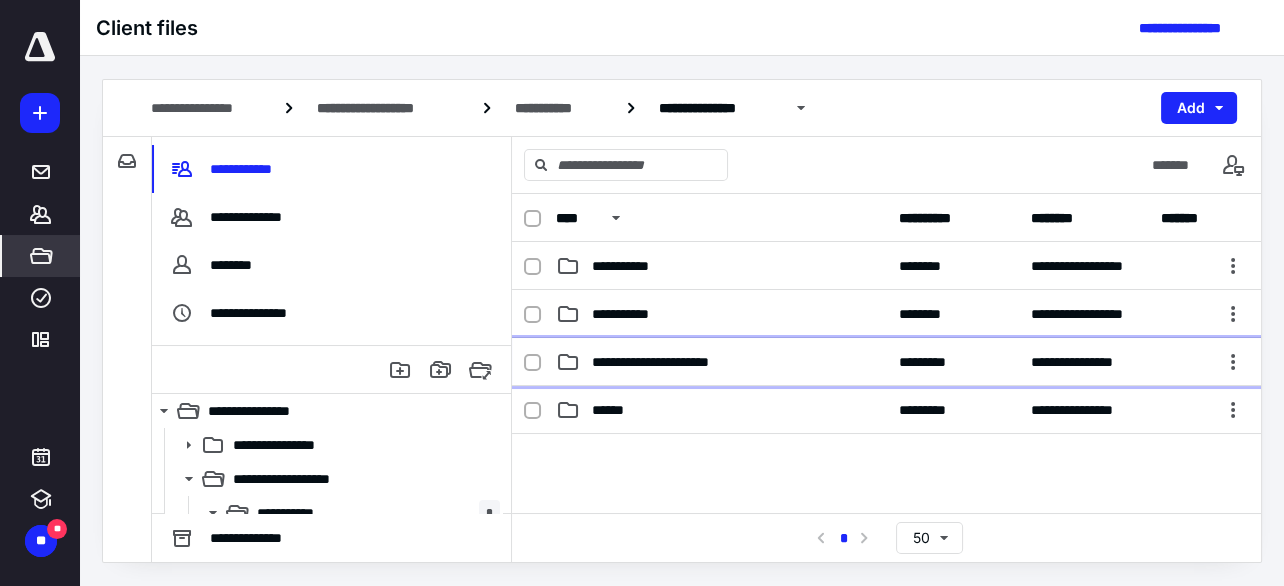 click on "*********" at bounding box center [933, 362] 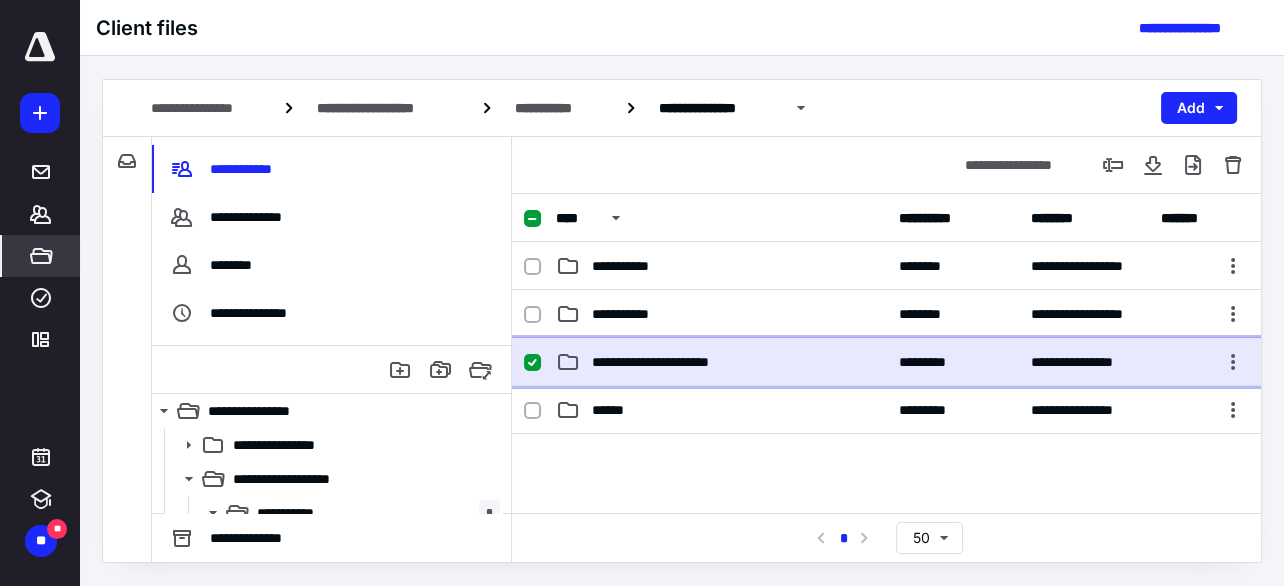 click on "*********" at bounding box center [933, 362] 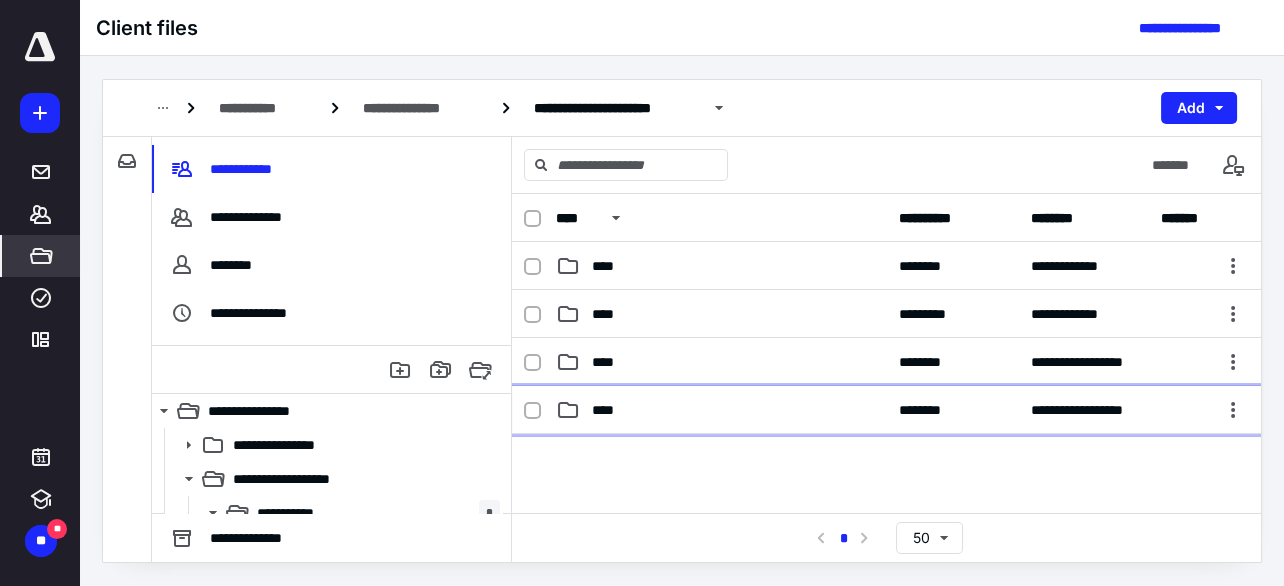 click on "**********" at bounding box center (886, 410) 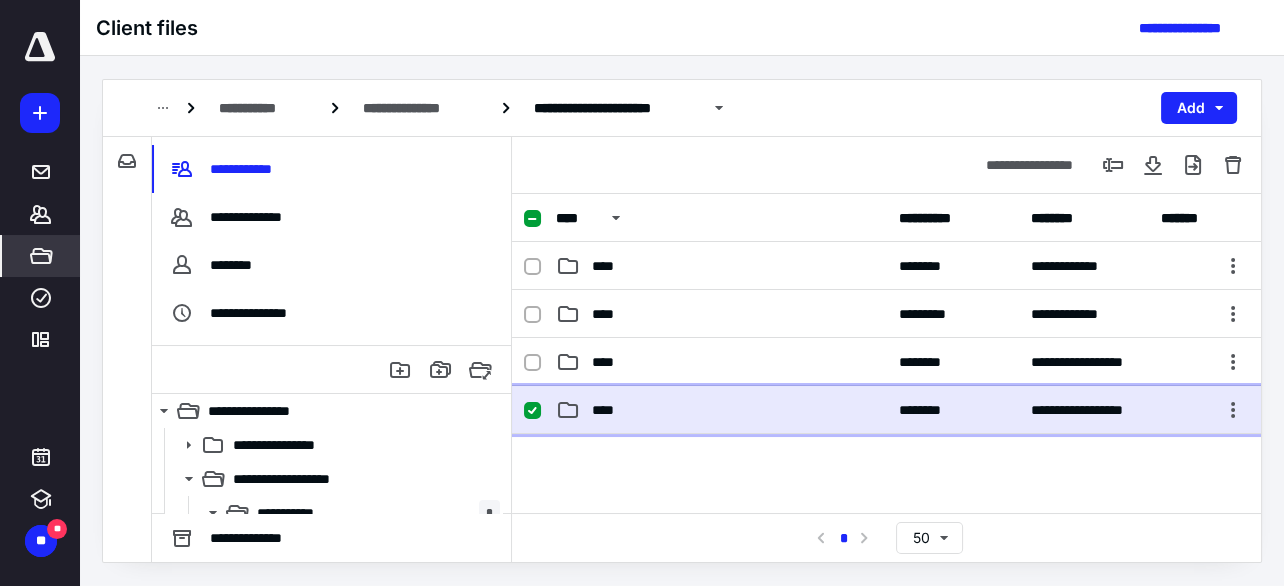 click on "**********" at bounding box center (886, 410) 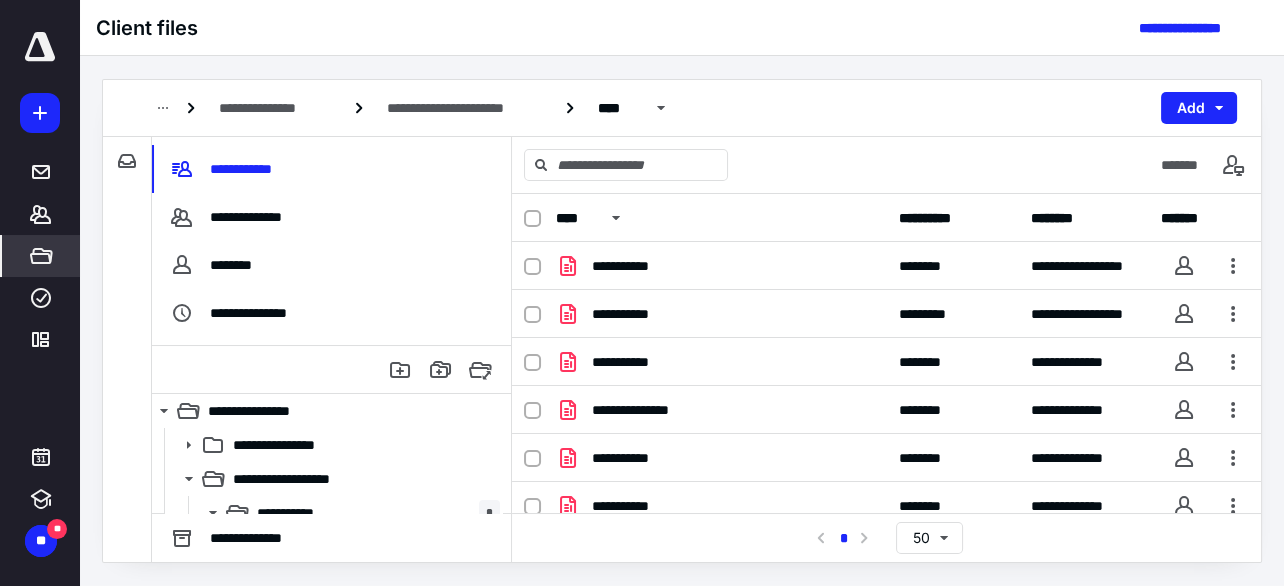 scroll, scrollTop: 27, scrollLeft: 0, axis: vertical 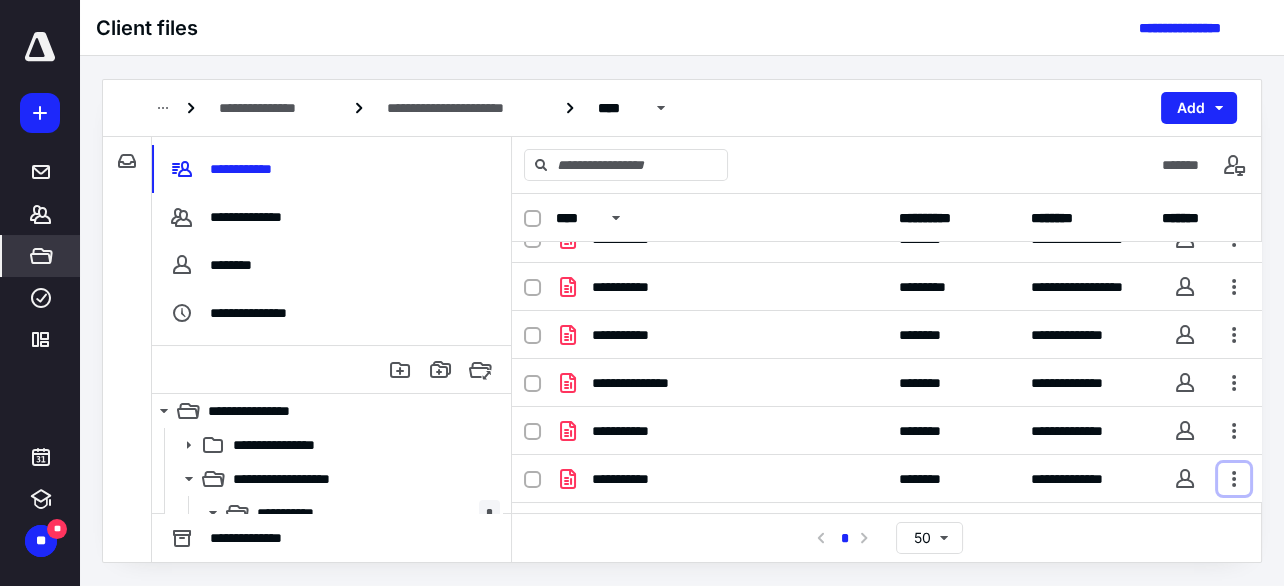click at bounding box center (1234, 479) 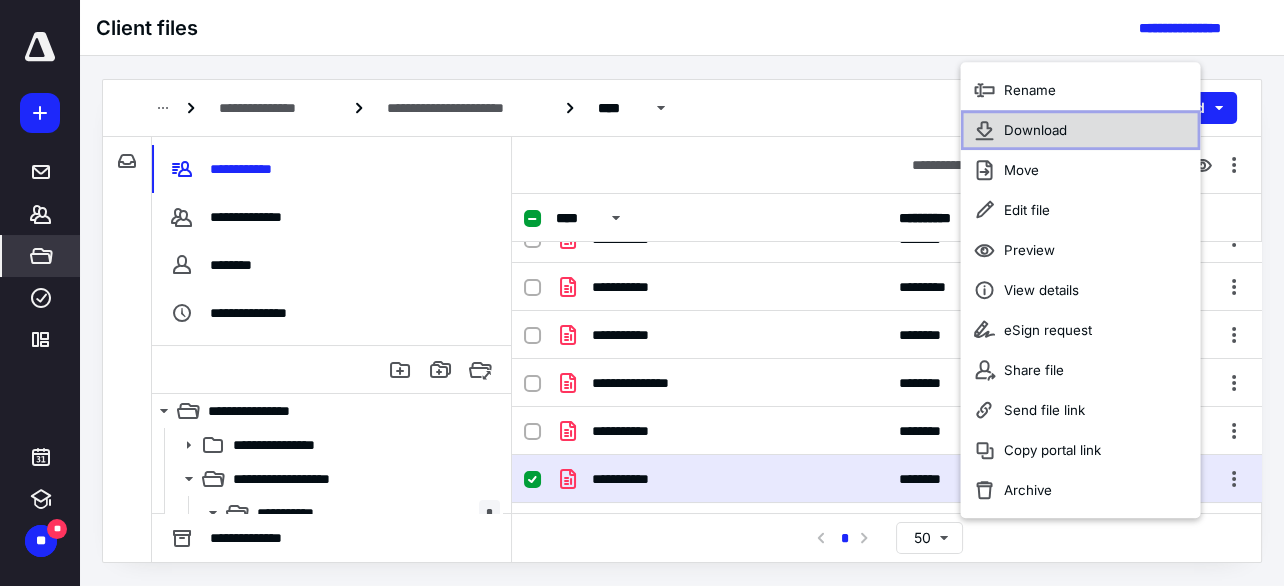 click on "Download" at bounding box center (1080, 130) 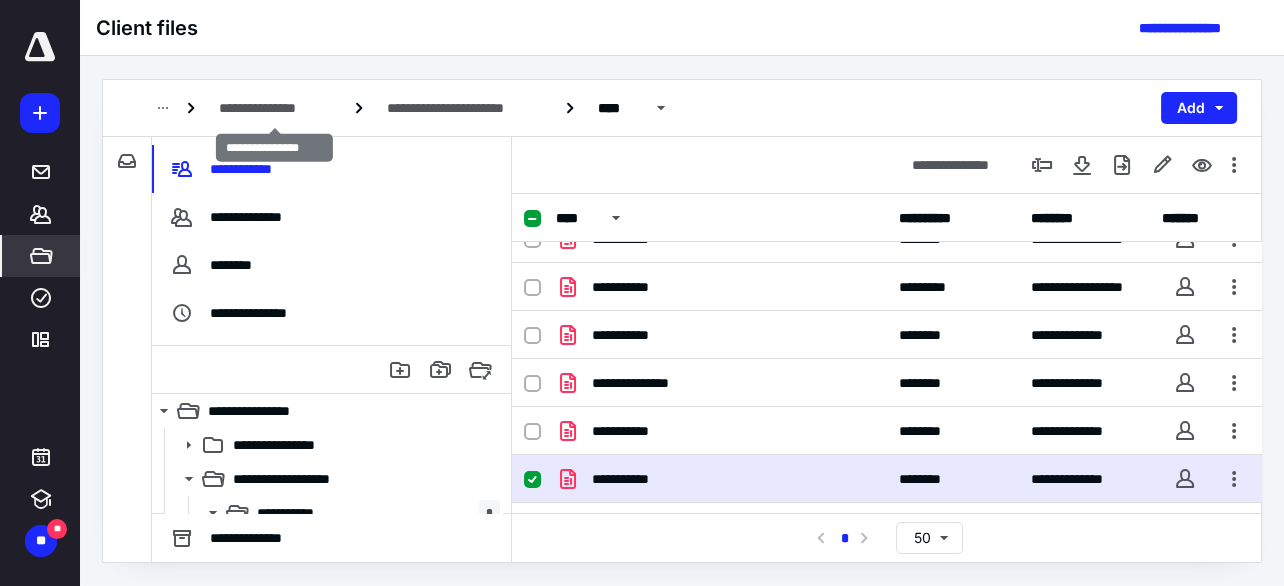 click on "**********" at bounding box center (275, 108) 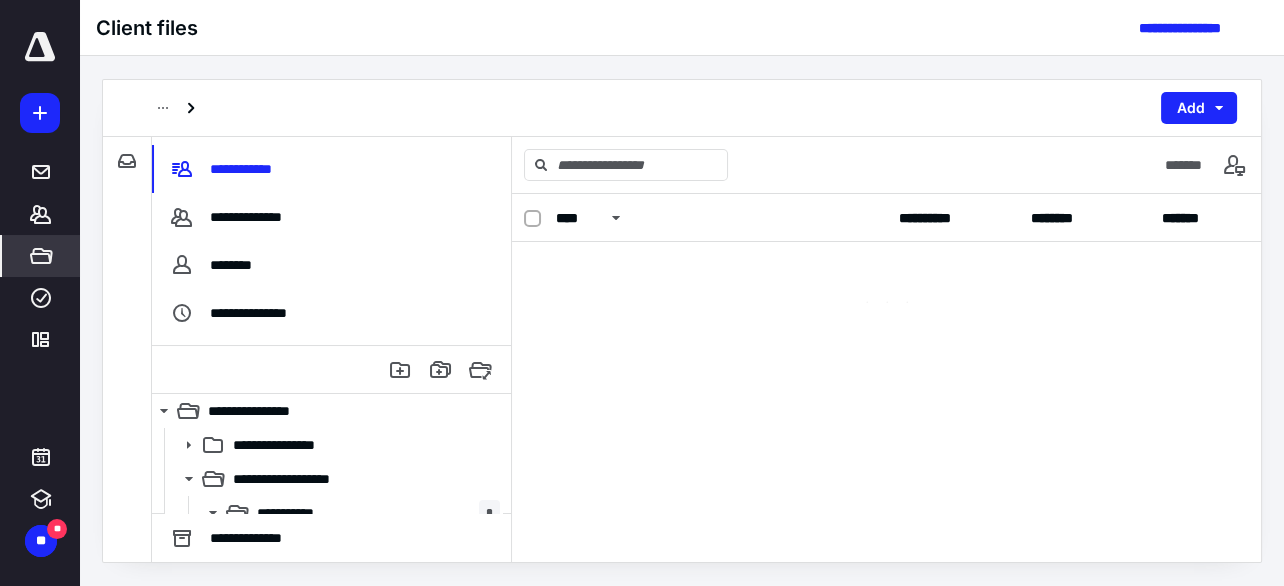 scroll, scrollTop: 0, scrollLeft: 0, axis: both 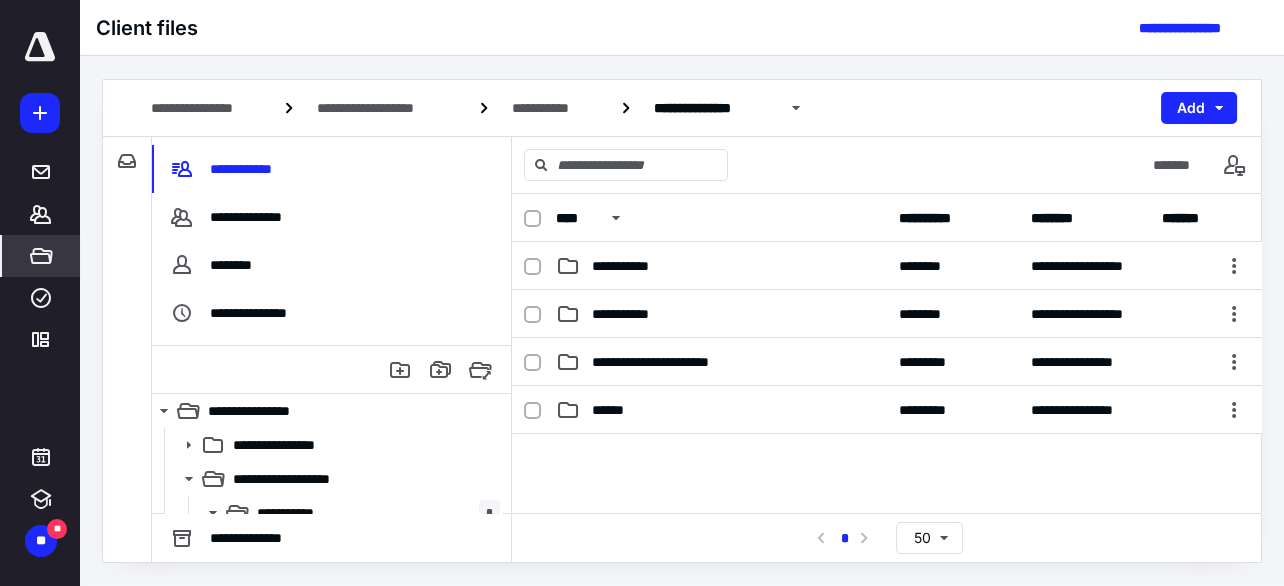 click on "**********" at bounding box center (721, 266) 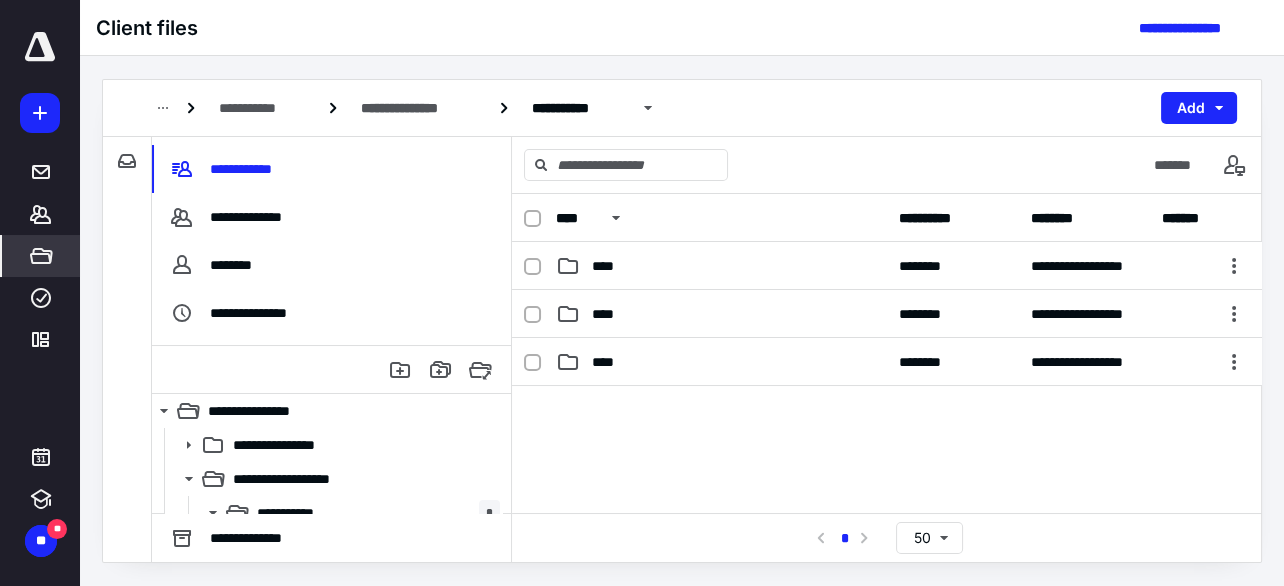 click on "****" at bounding box center [721, 362] 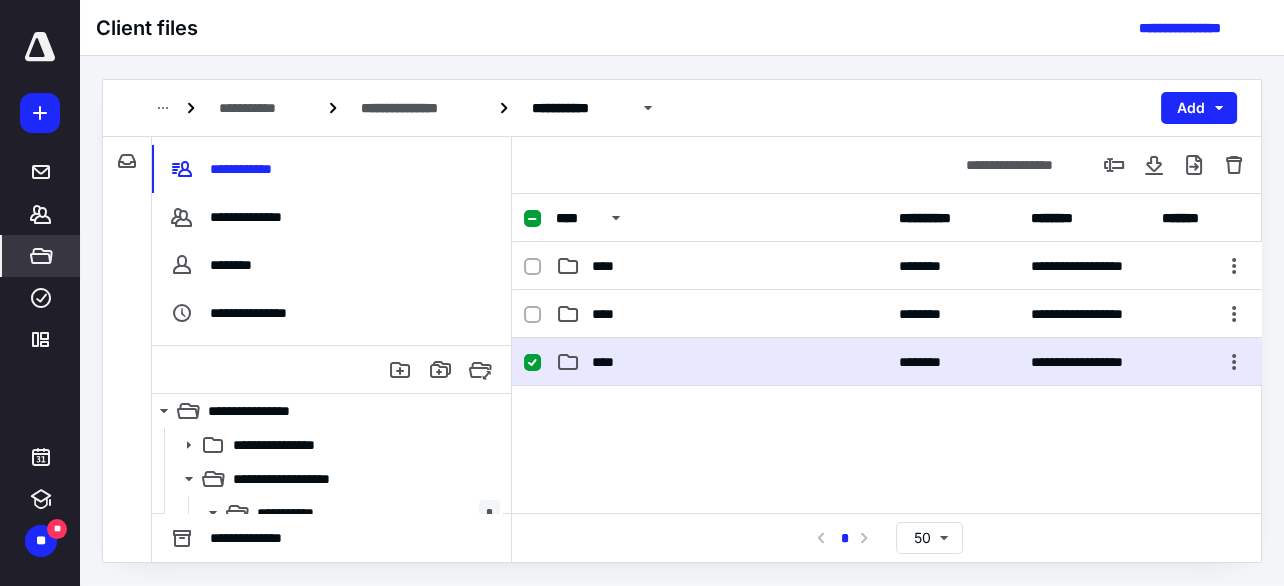 click on "****" at bounding box center (721, 362) 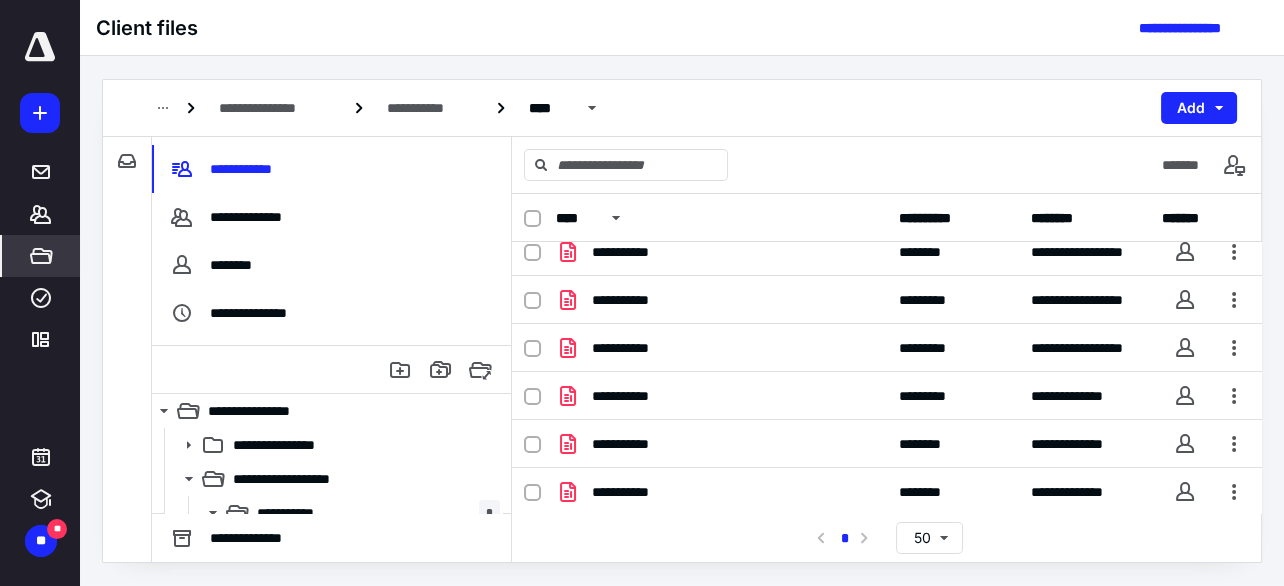 scroll, scrollTop: 27, scrollLeft: 0, axis: vertical 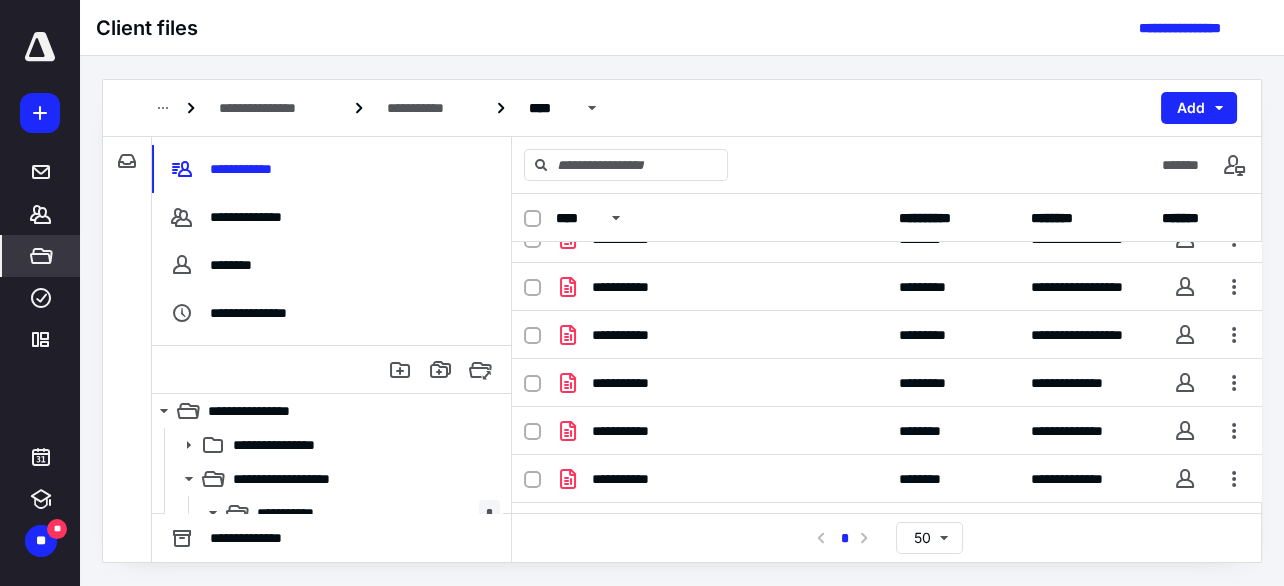click at bounding box center [1234, 479] 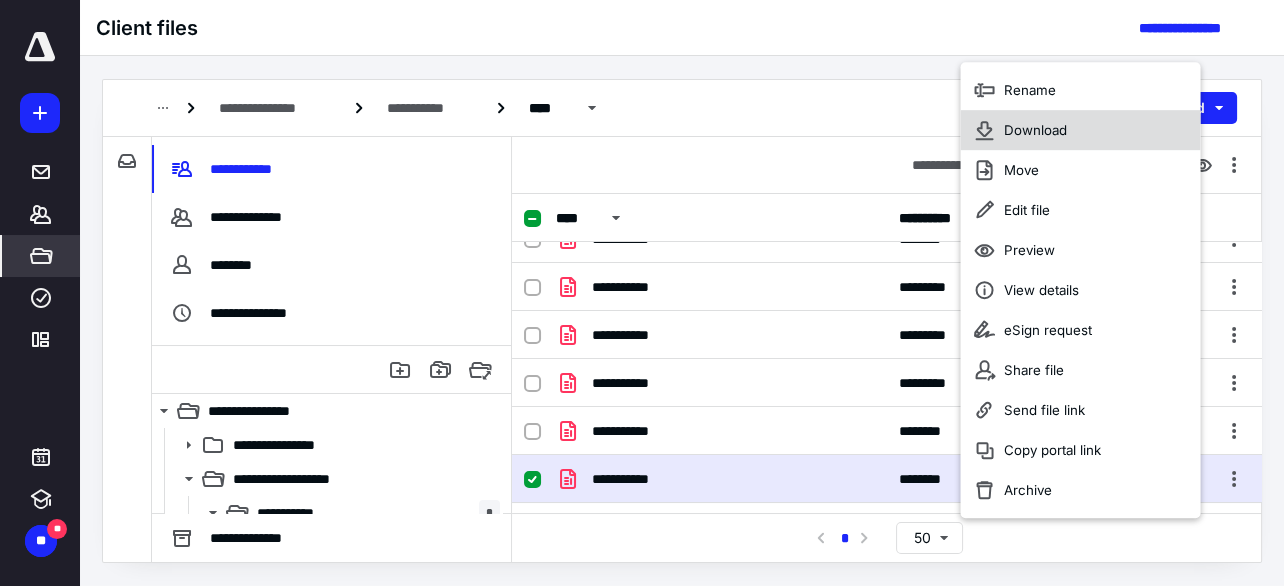 click on "Download" at bounding box center (1080, 130) 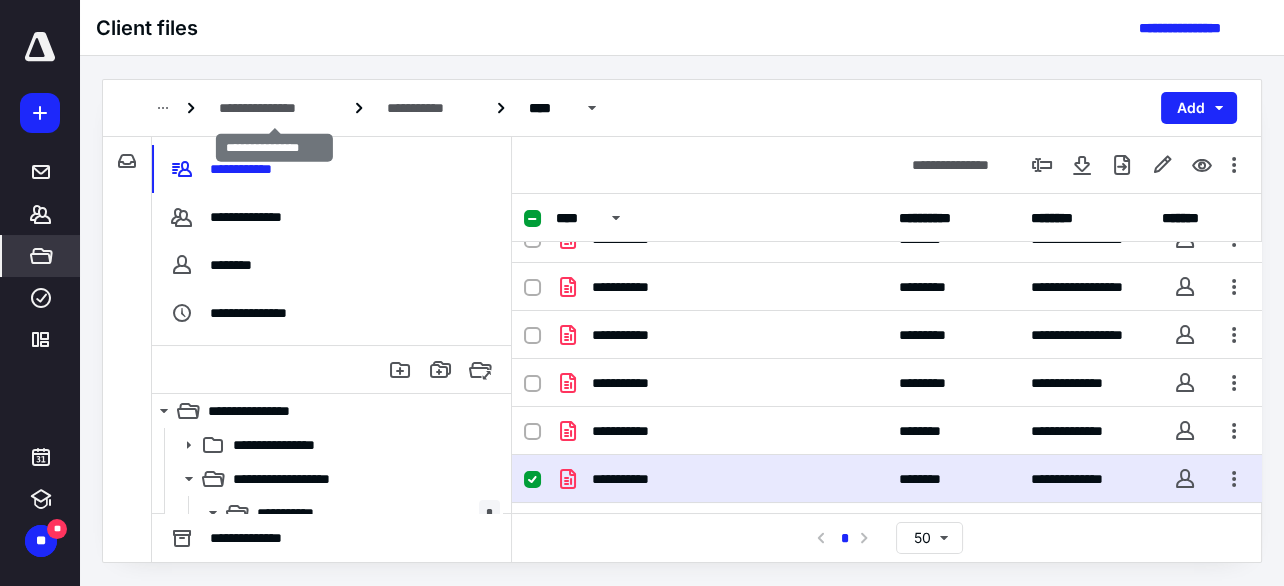 click on "**********" at bounding box center [275, 108] 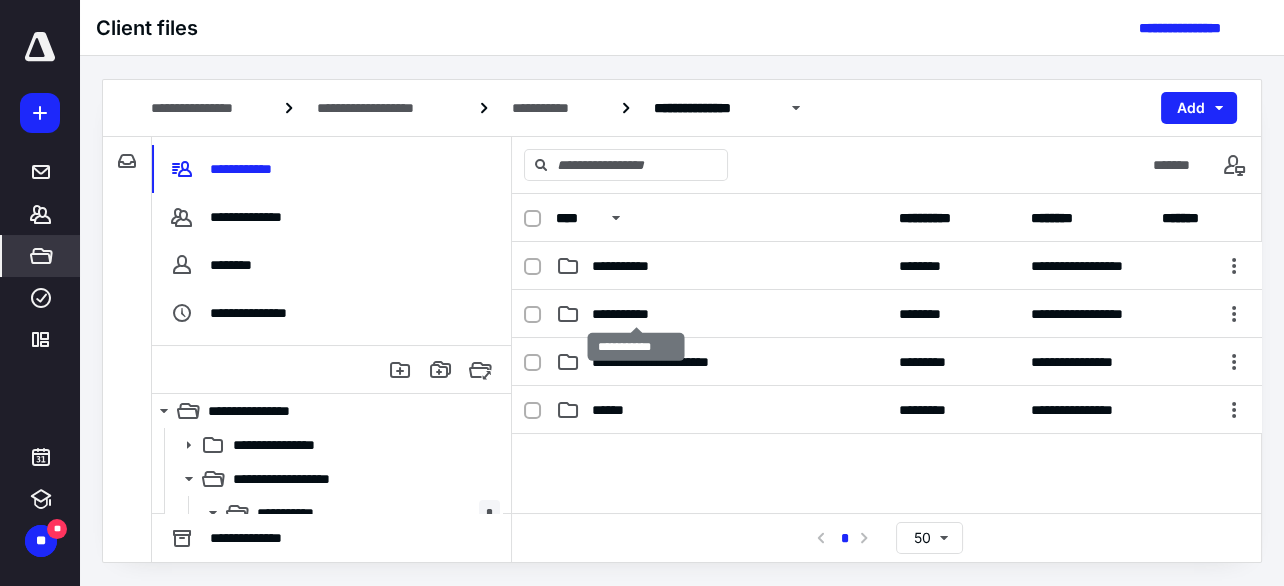 click on "**********" at bounding box center (636, 314) 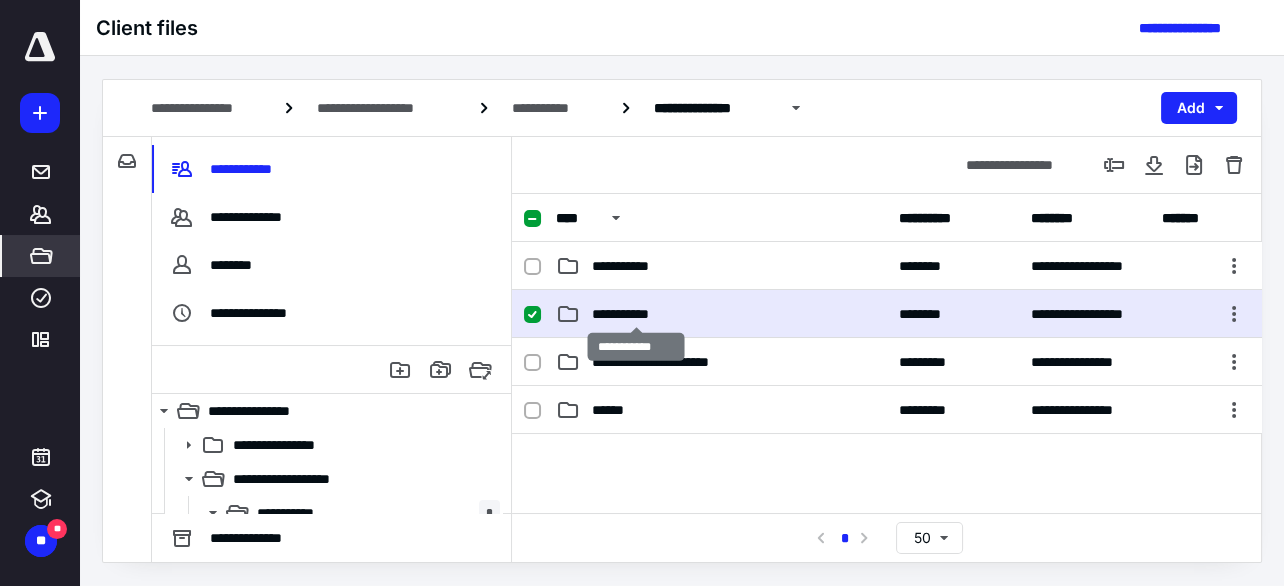 click on "**********" at bounding box center (636, 314) 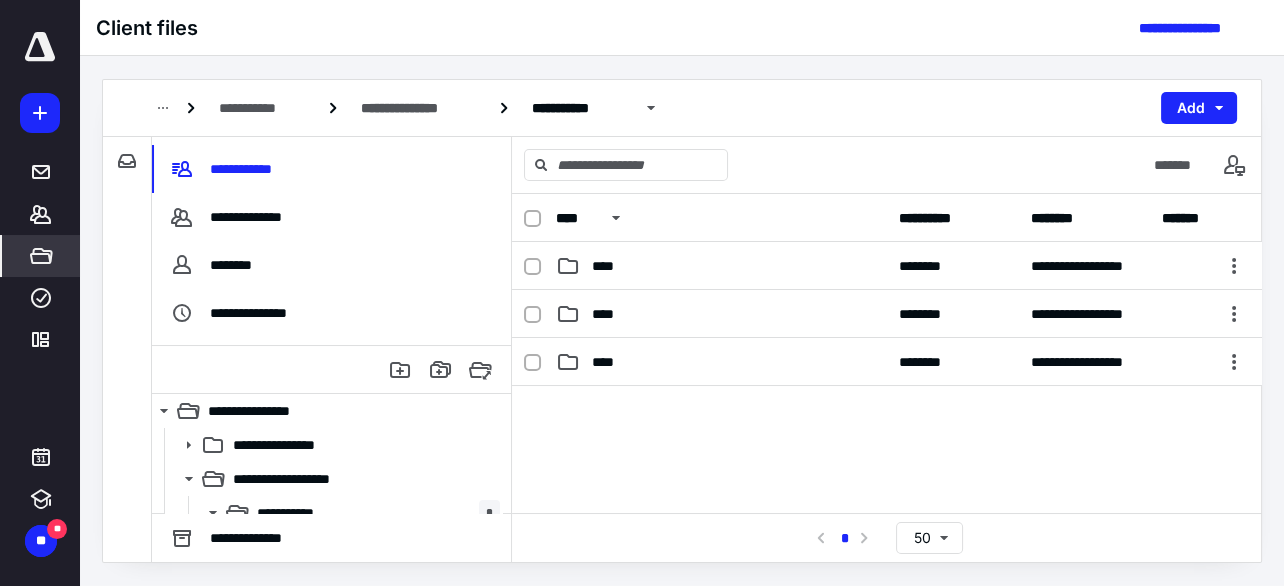 click on "**********" at bounding box center [887, 362] 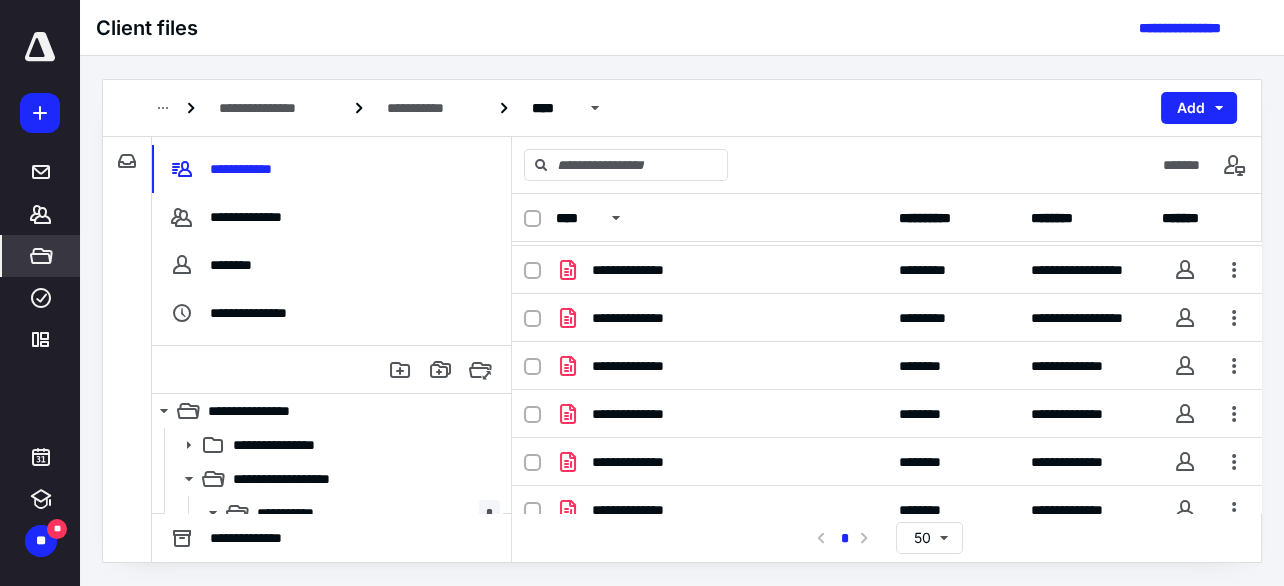 scroll, scrollTop: 60, scrollLeft: 0, axis: vertical 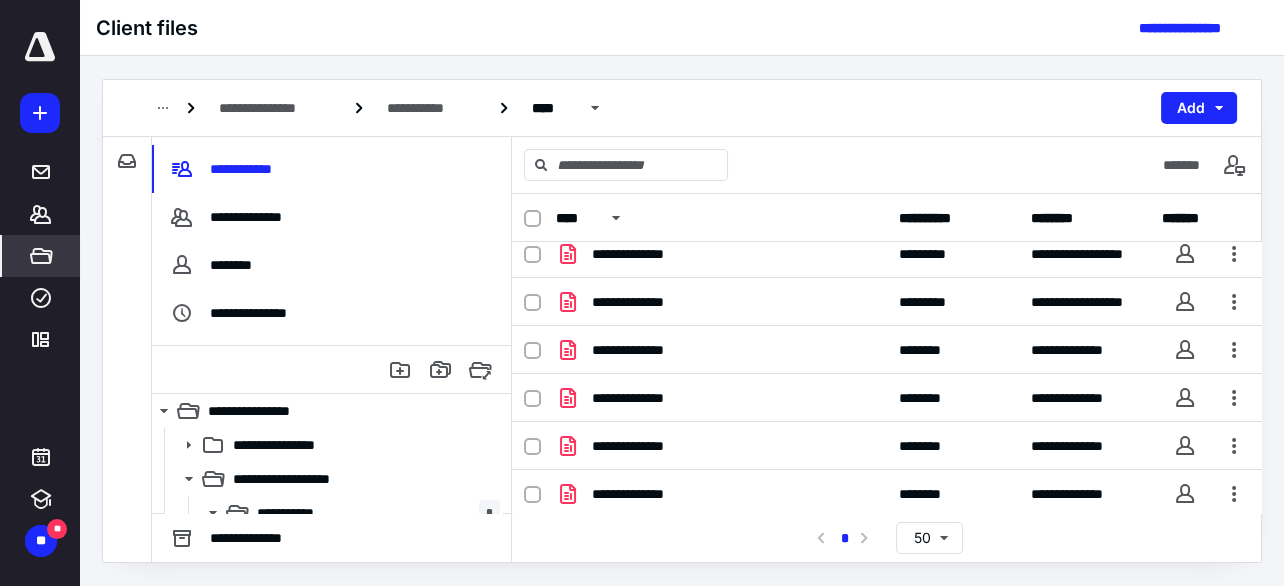 click at bounding box center (1234, 494) 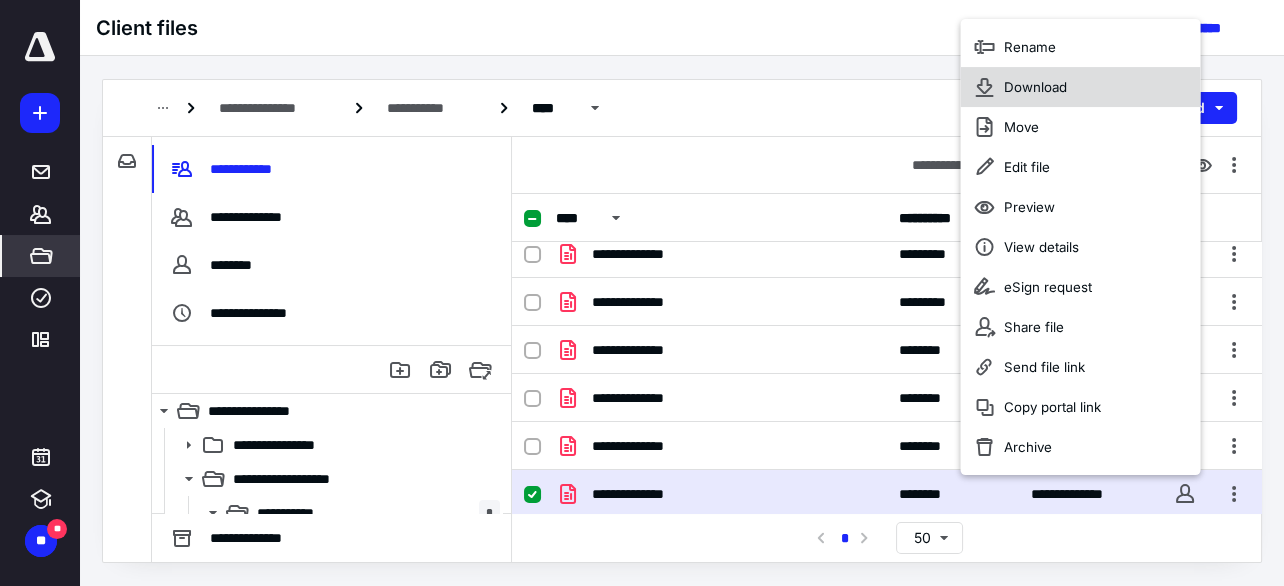 click on "Download" at bounding box center (1080, 87) 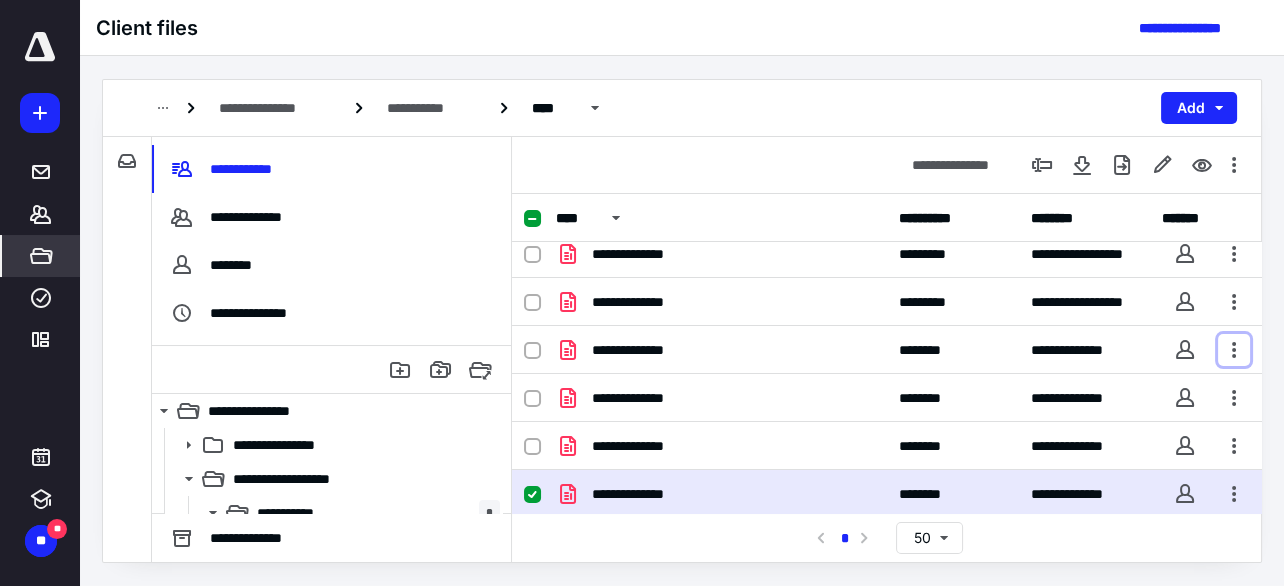 click at bounding box center (1234, 350) 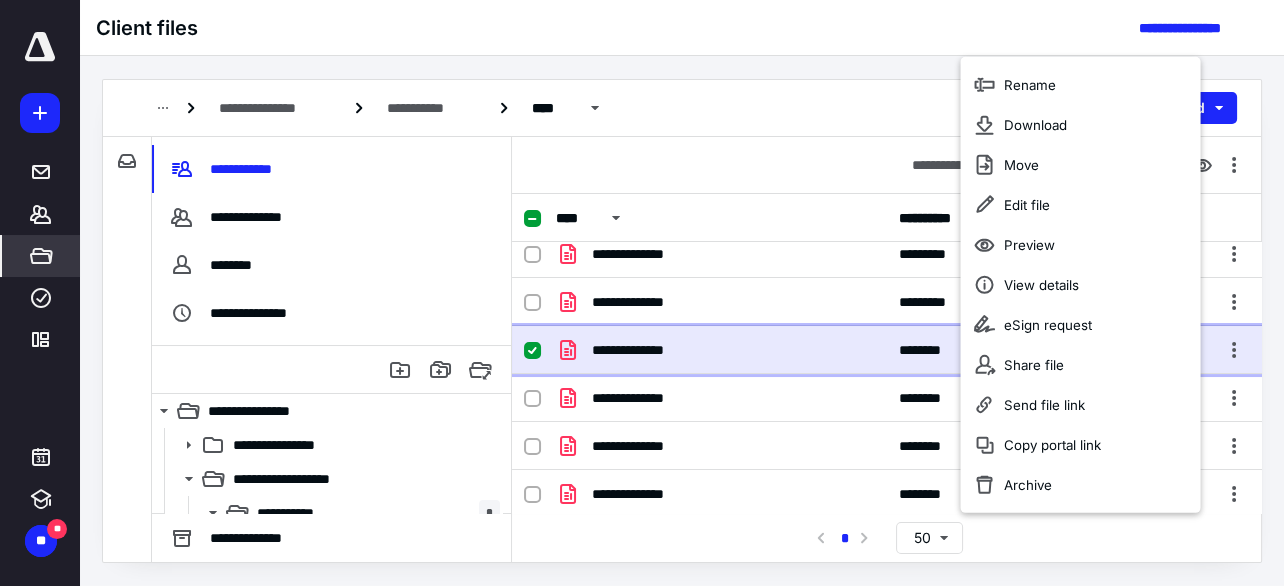 click on "********" at bounding box center (930, 350) 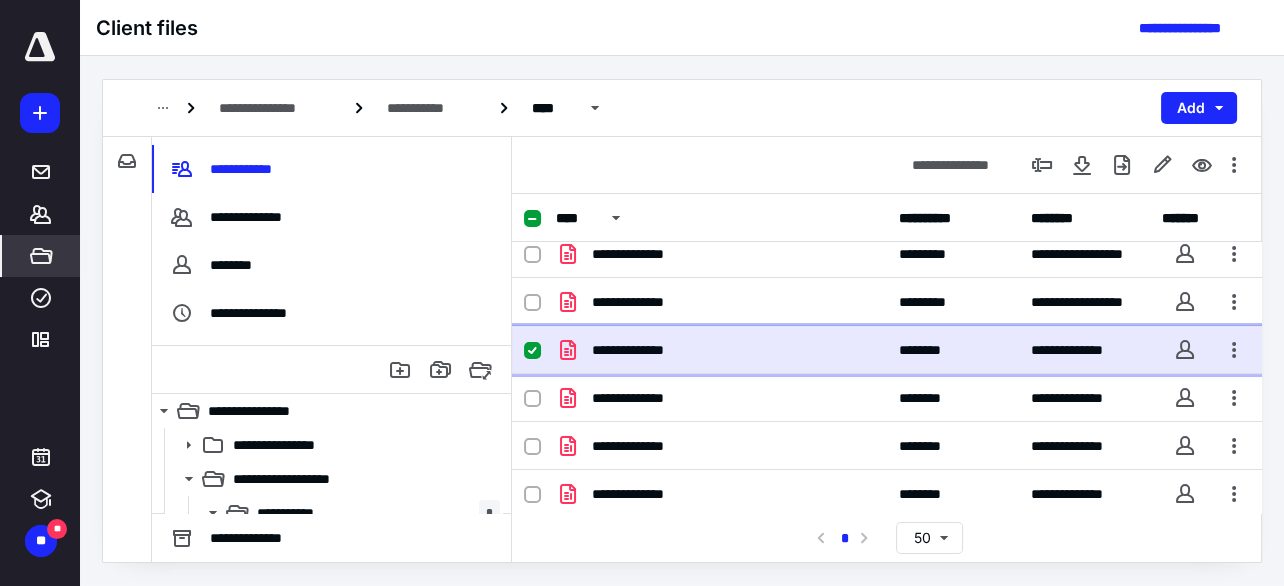 click on "********" at bounding box center (930, 350) 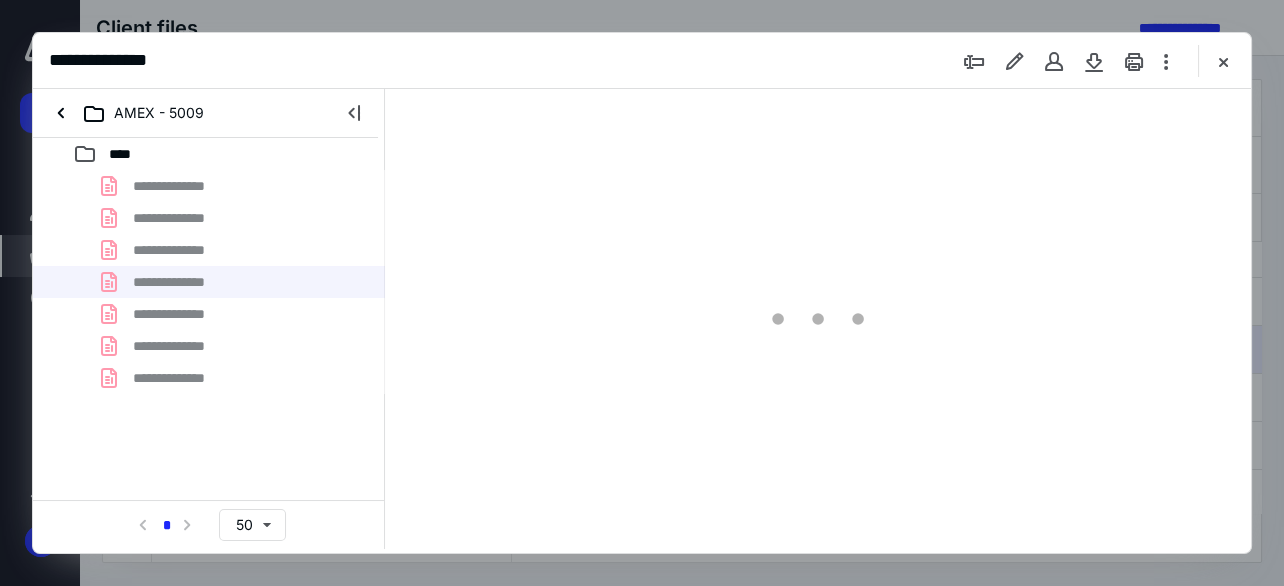 scroll, scrollTop: 0, scrollLeft: 0, axis: both 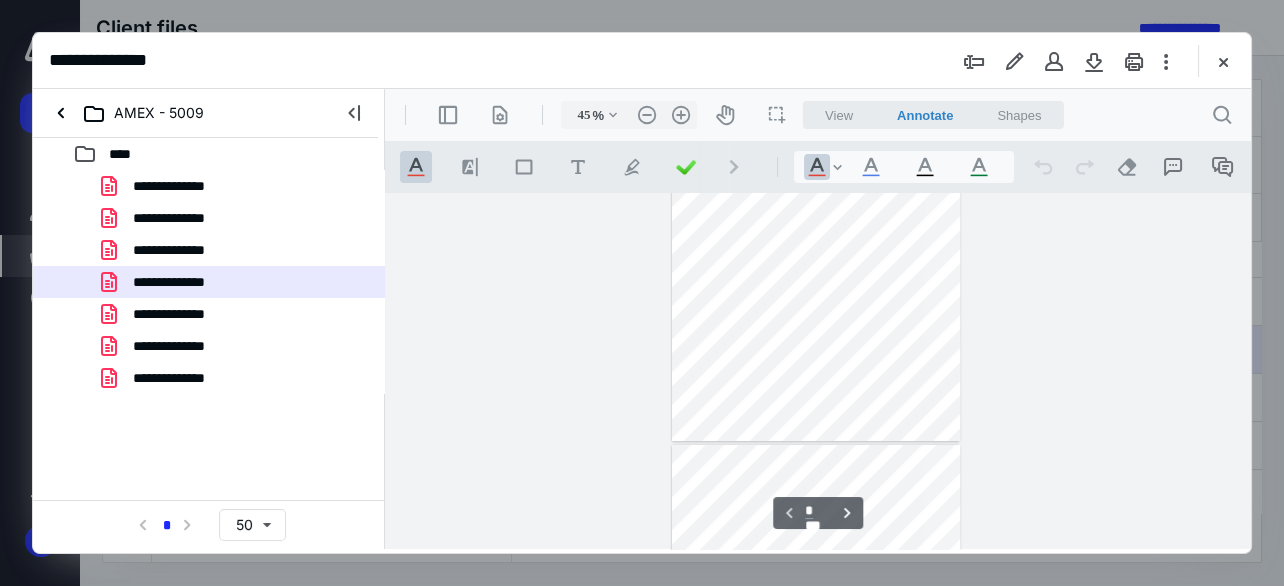 click on ".cls-1{fill:#abb0c4;} icon - chevron - down" at bounding box center (613, 115) 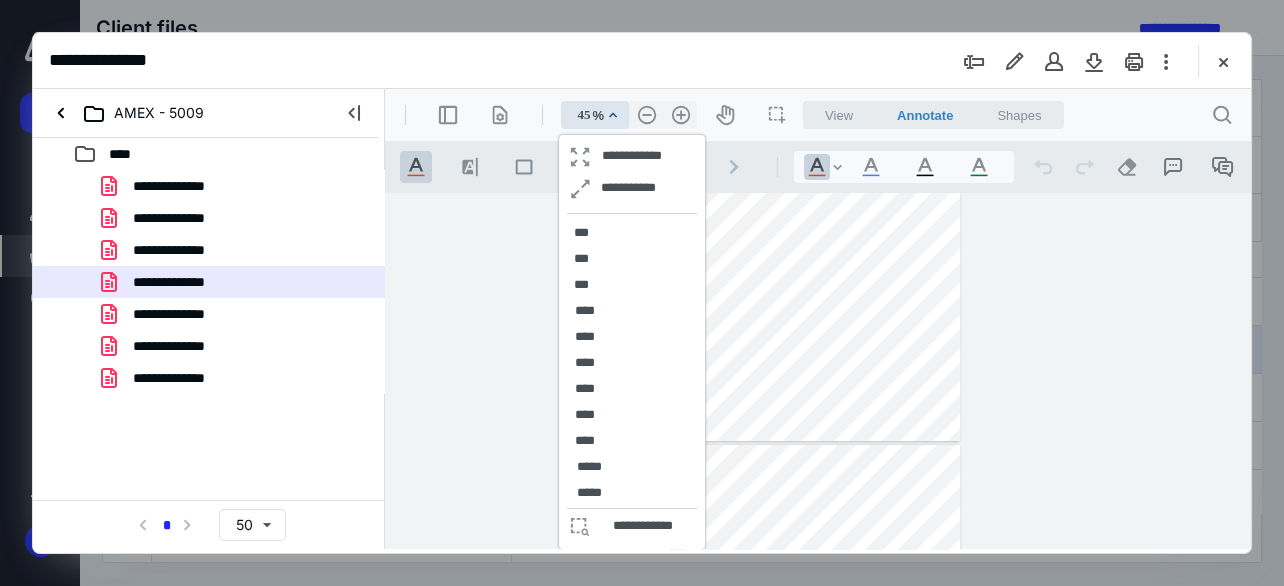click on "****" at bounding box center [585, 363] 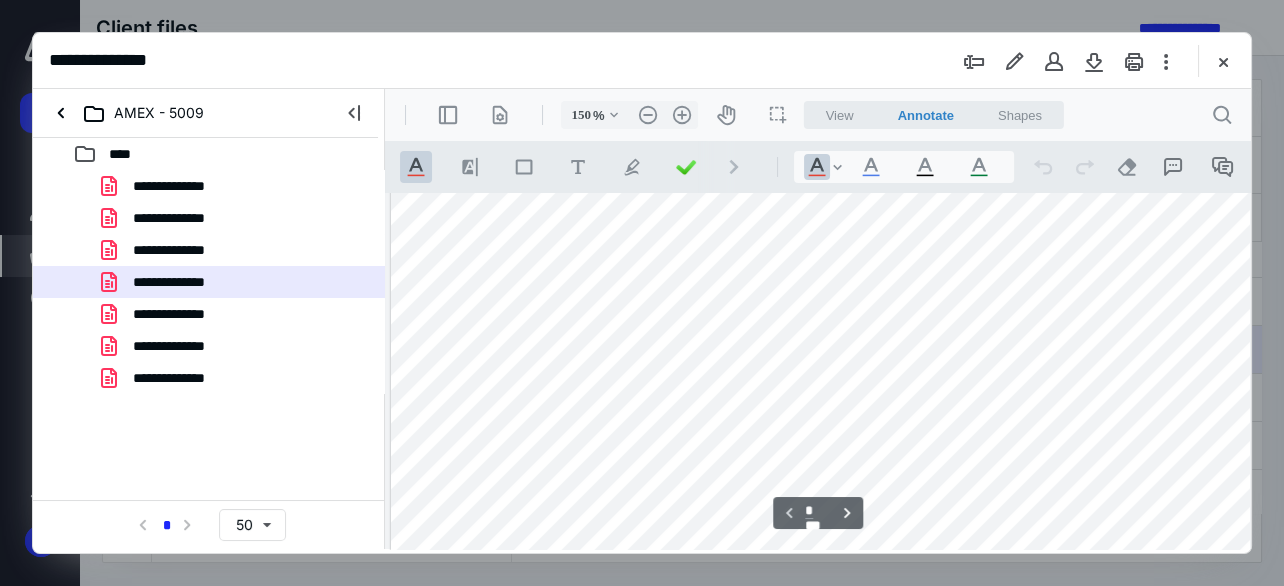 scroll, scrollTop: 656, scrollLeft: 76, axis: both 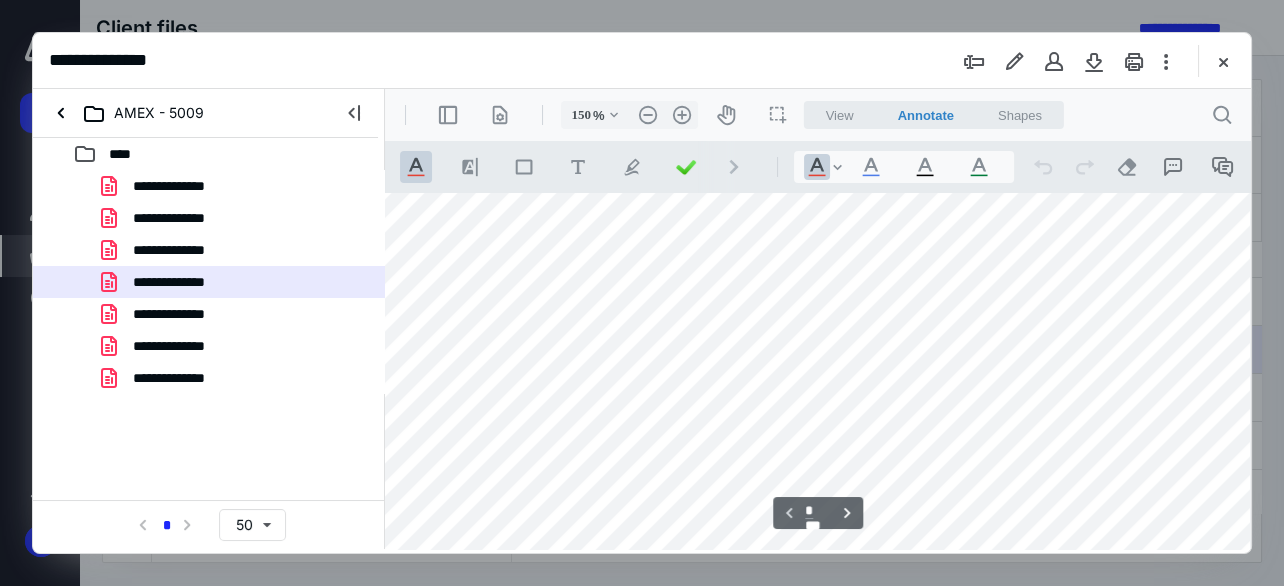 click at bounding box center [801, 137] 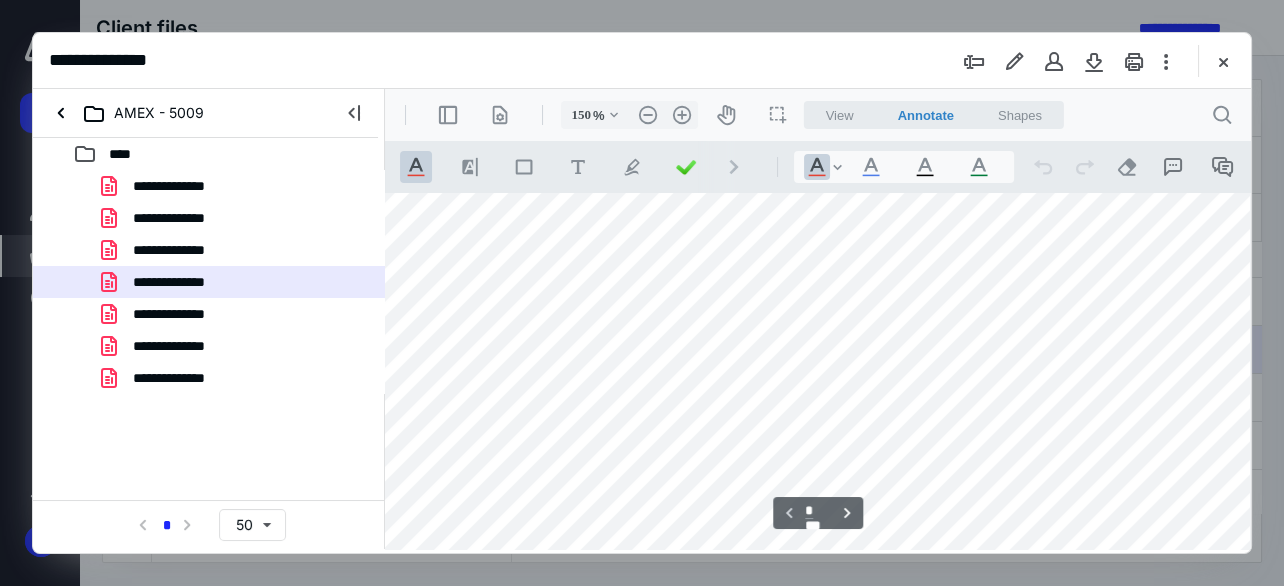 scroll, scrollTop: 0, scrollLeft: 76, axis: horizontal 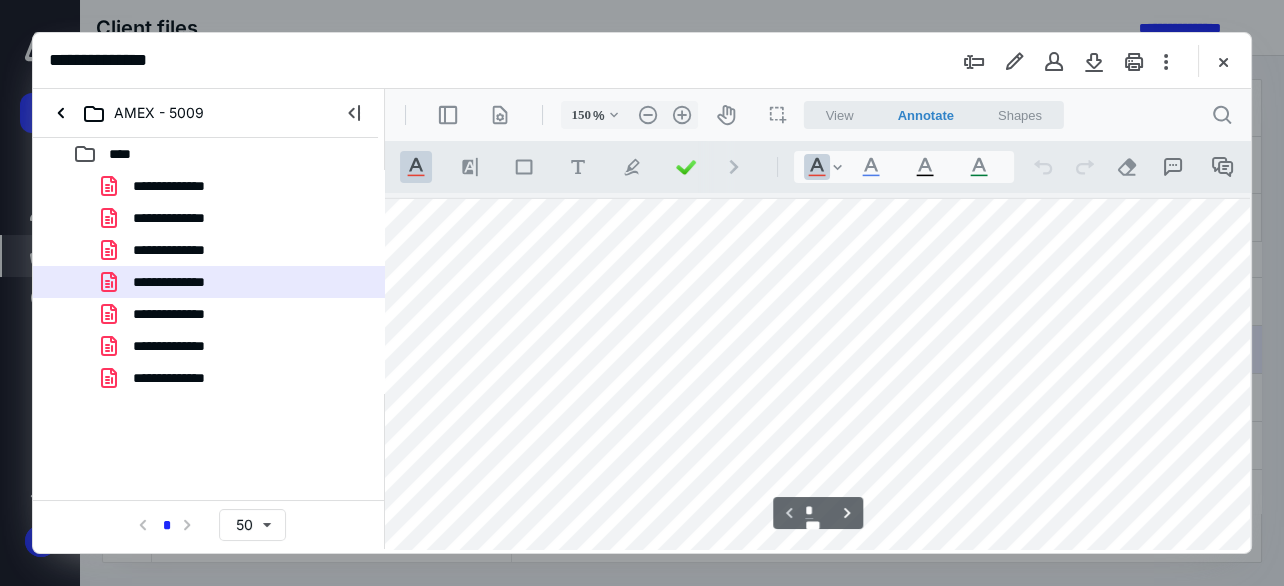 click at bounding box center (801, 793) 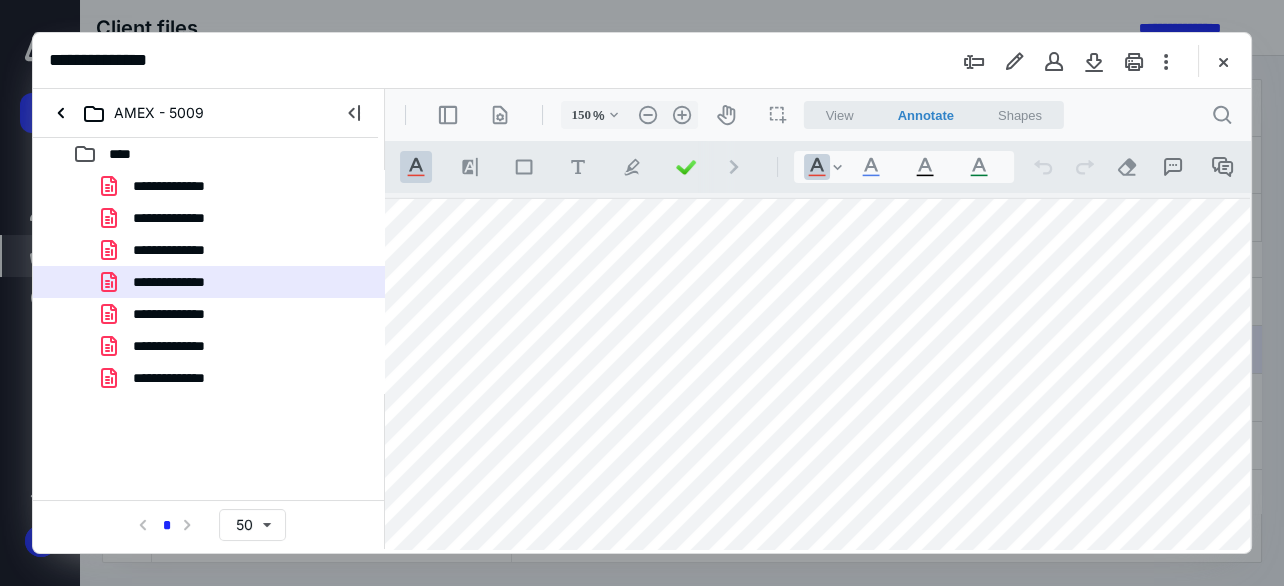 click at bounding box center [801, 793] 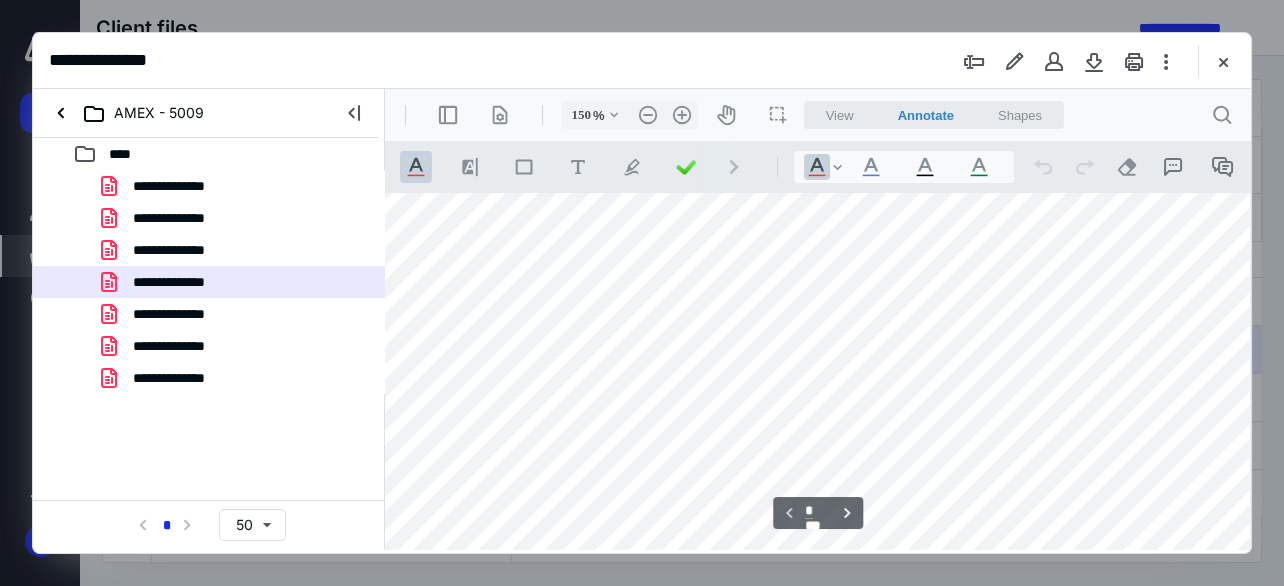 scroll, scrollTop: 264, scrollLeft: 76, axis: both 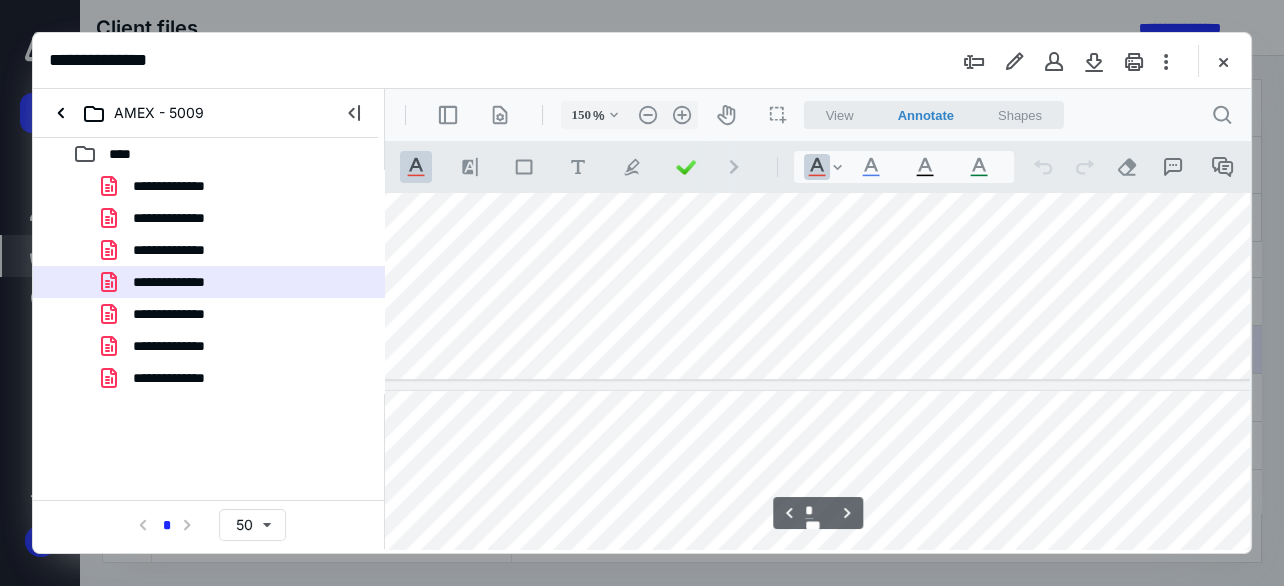 type on "*" 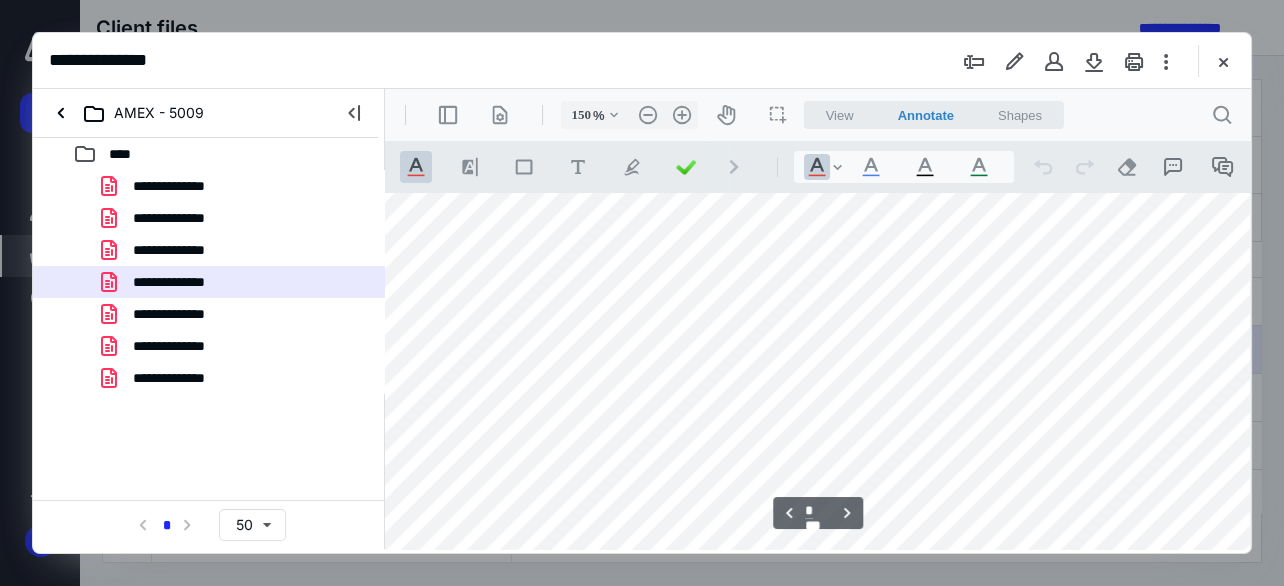 scroll, scrollTop: 2734, scrollLeft: 76, axis: both 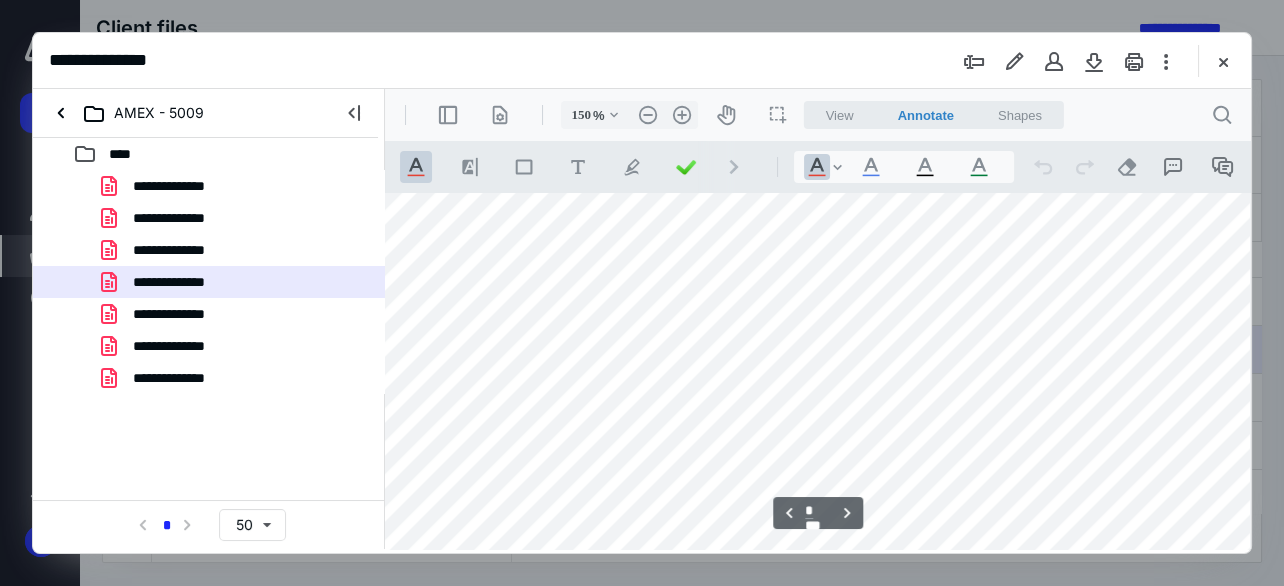 click at bounding box center (801, 459) 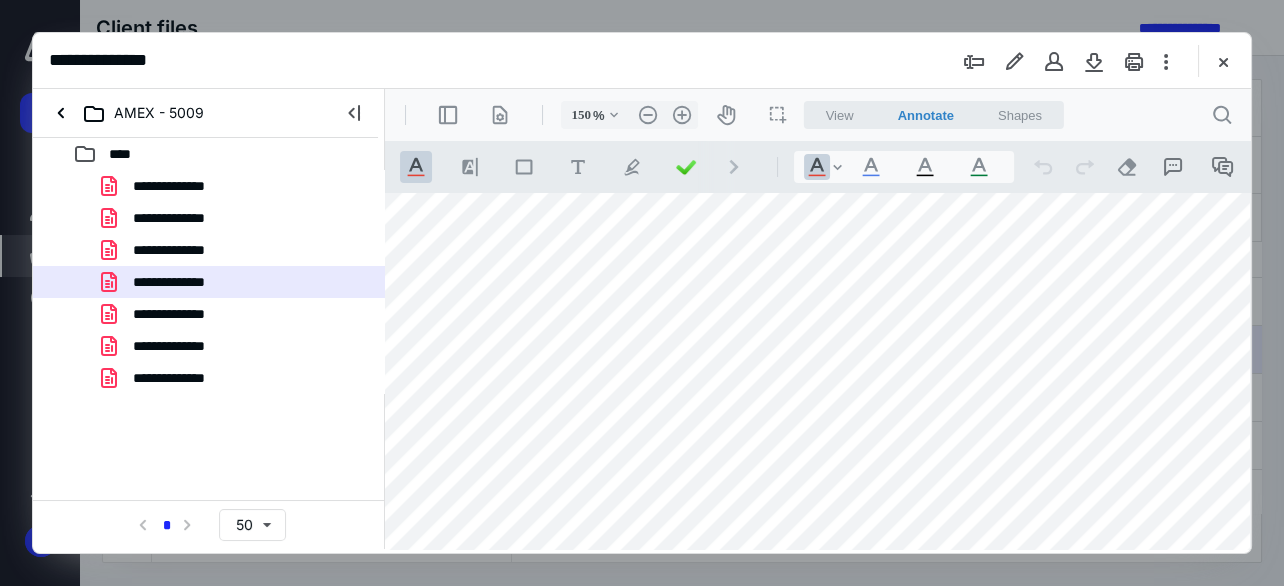 click at bounding box center (1166, 61) 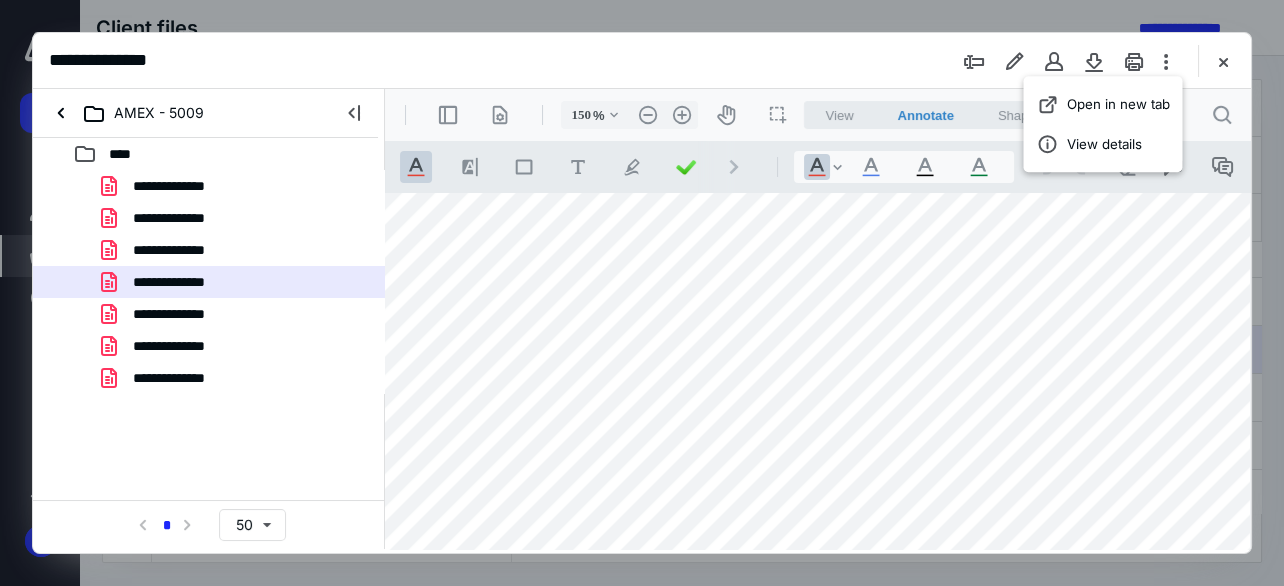 click at bounding box center [801, 459] 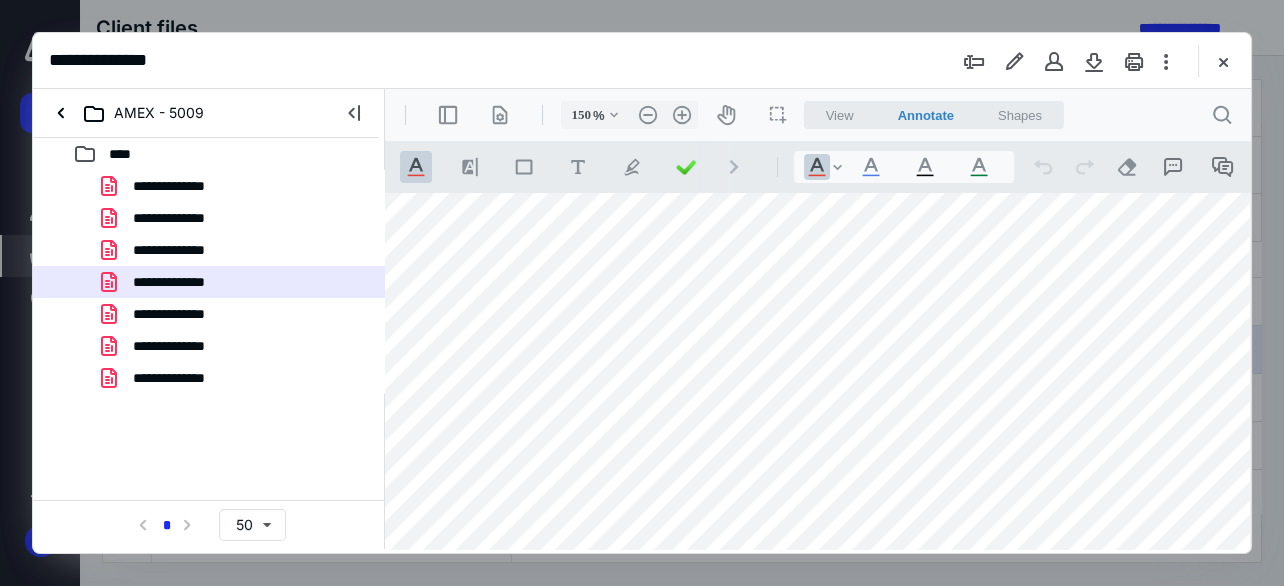 click at bounding box center (1094, 61) 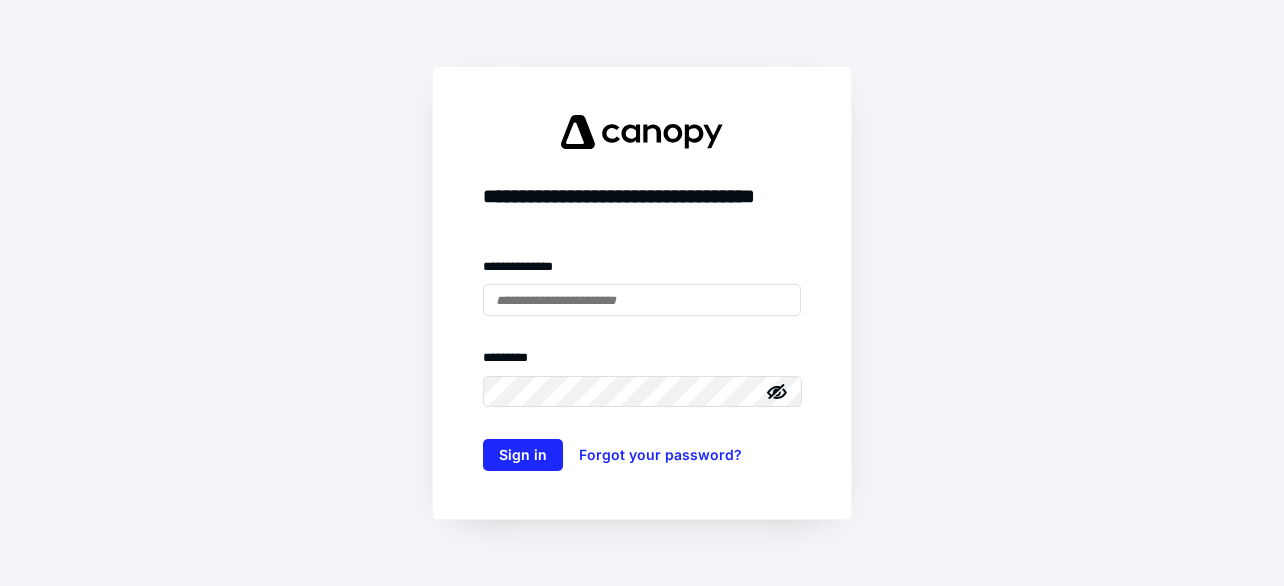 scroll, scrollTop: 0, scrollLeft: 0, axis: both 